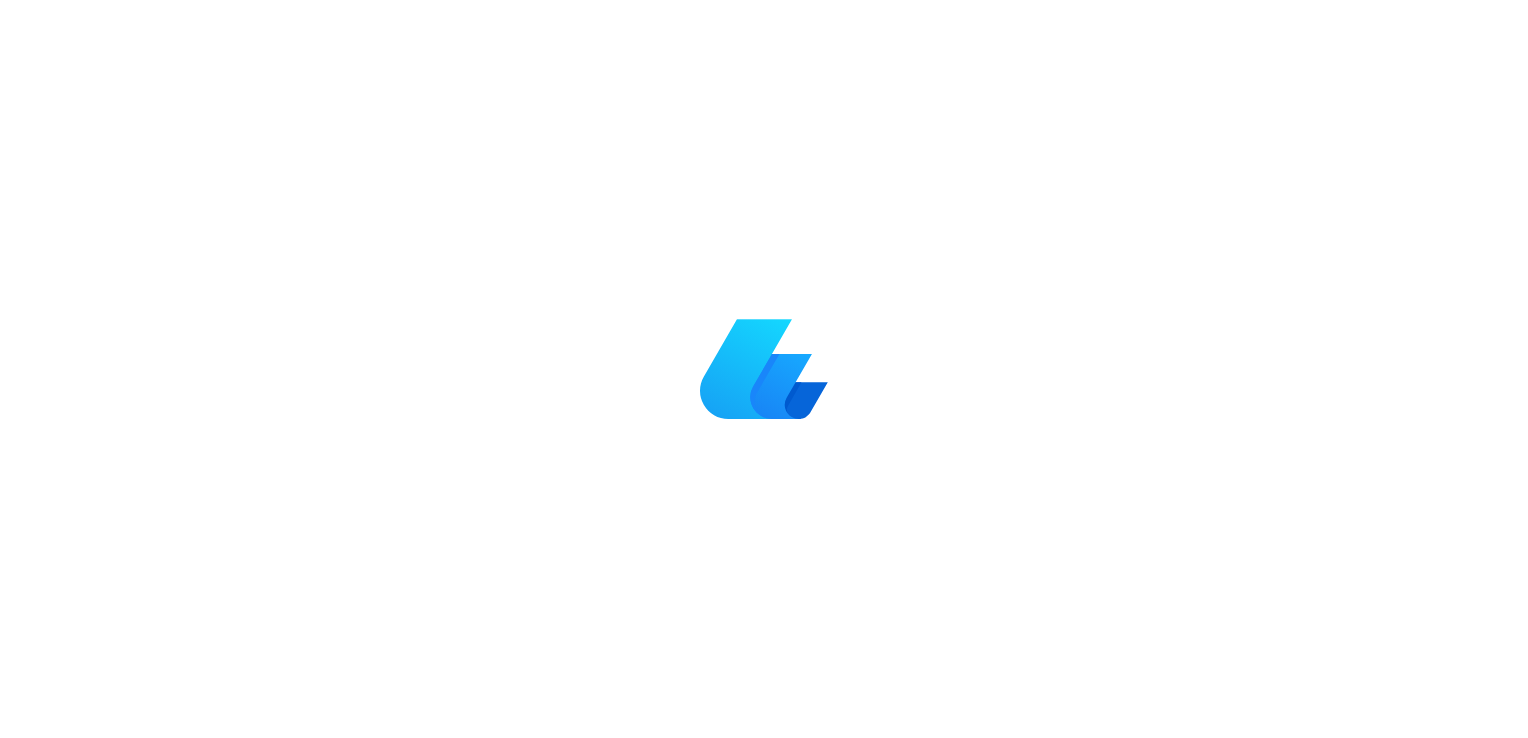 scroll, scrollTop: 0, scrollLeft: 0, axis: both 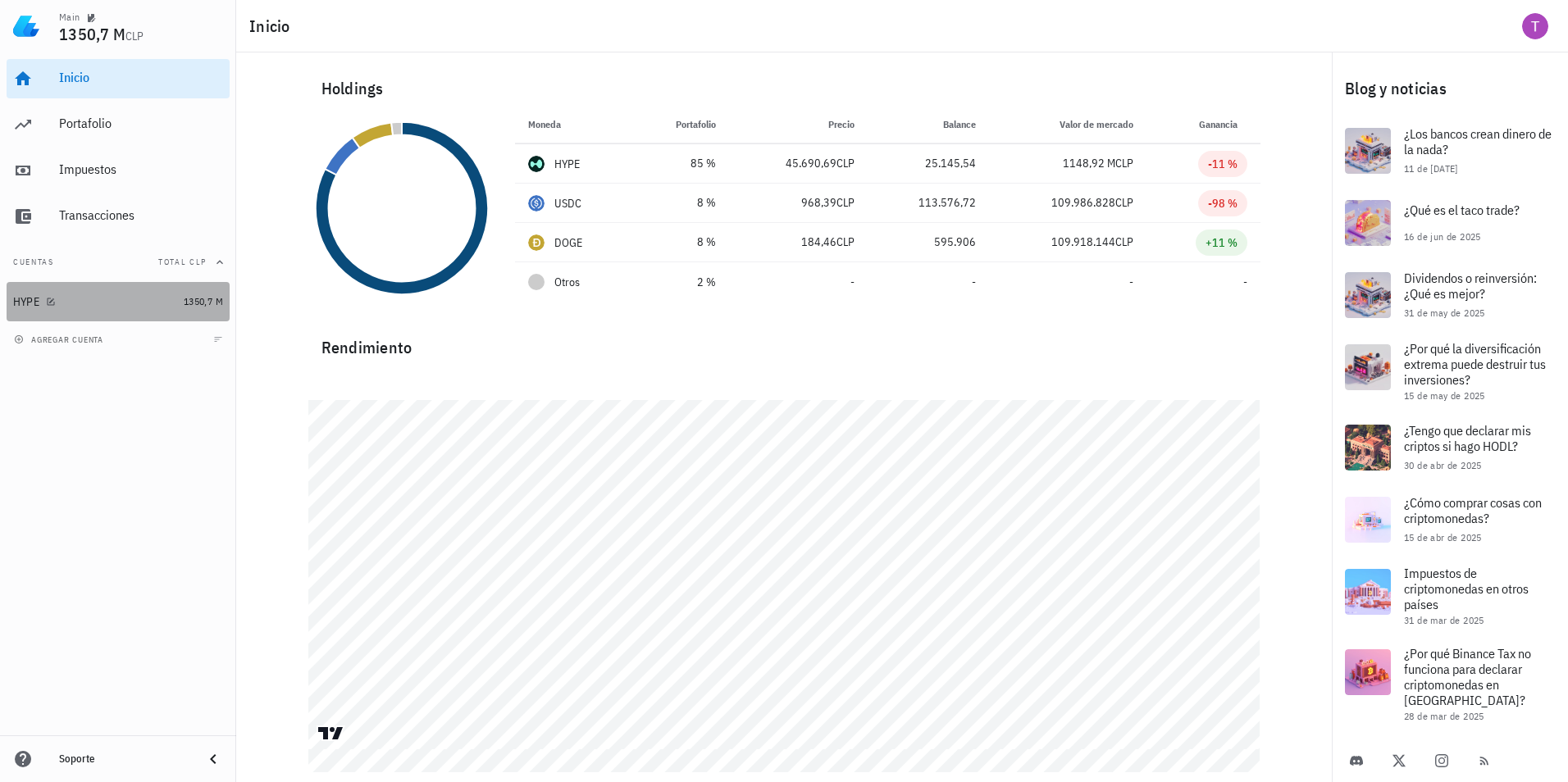 drag, startPoint x: 180, startPoint y: 296, endPoint x: 590, endPoint y: 173, distance: 428.05257 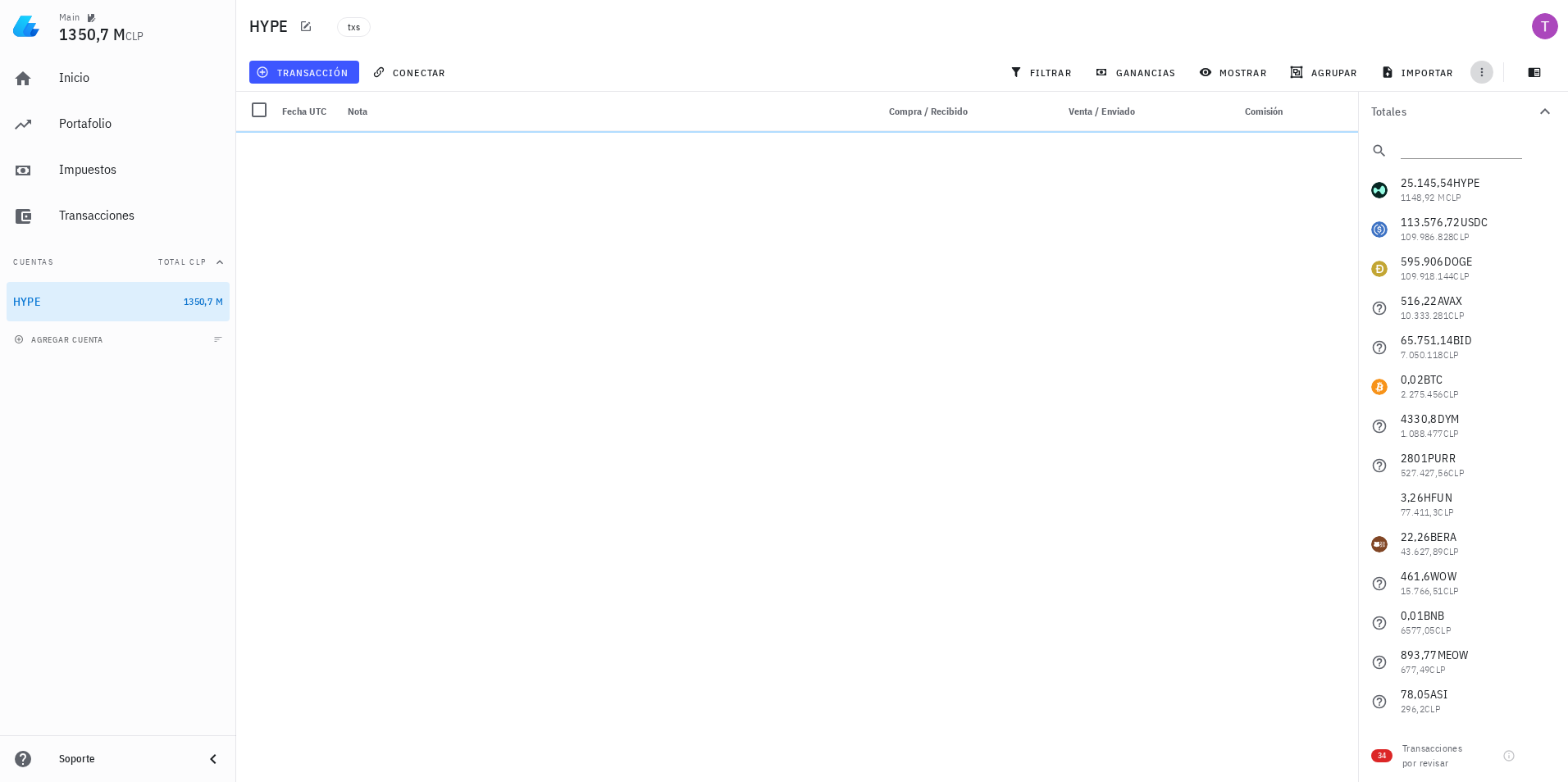 click 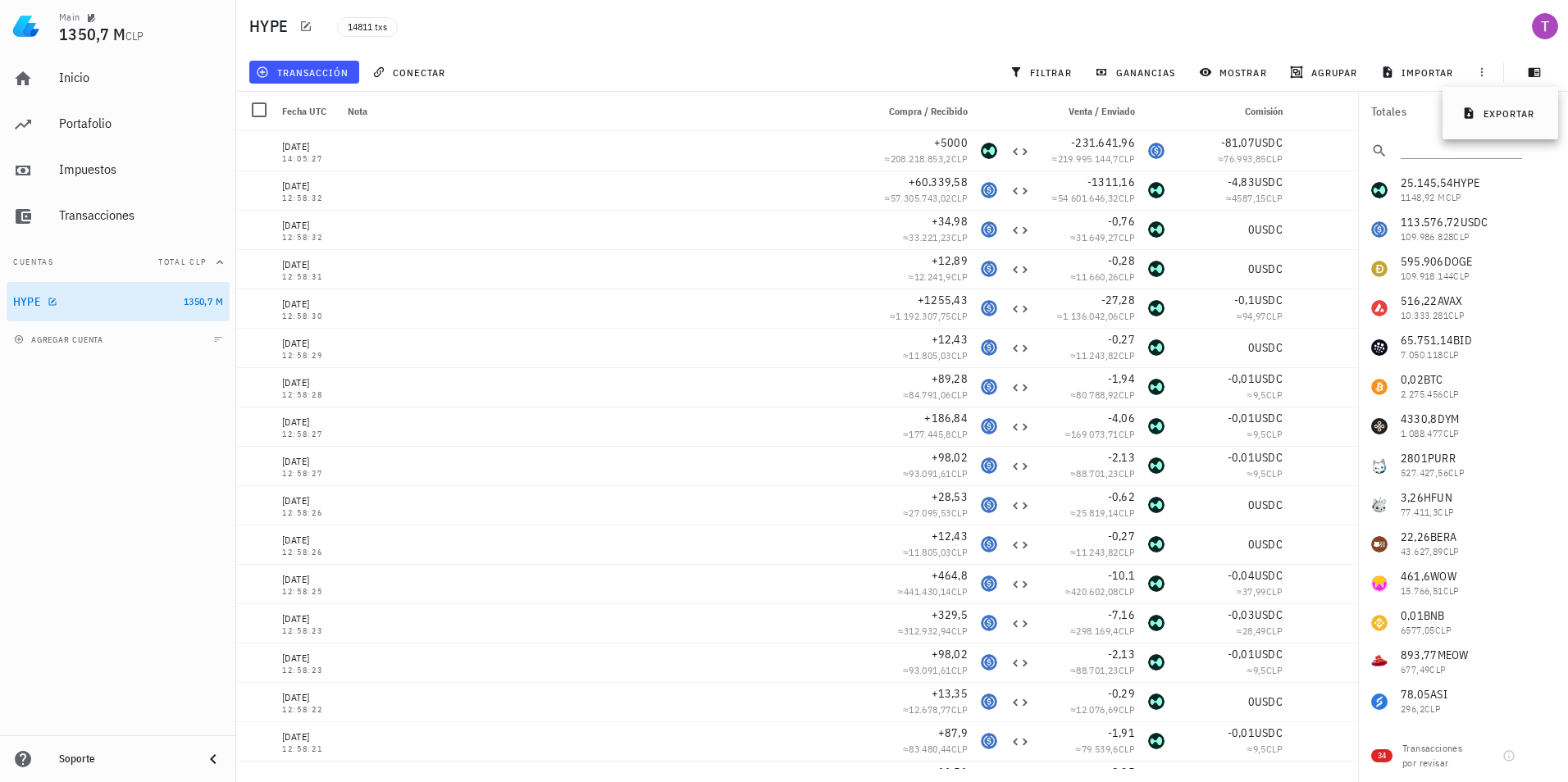 drag, startPoint x: 182, startPoint y: 297, endPoint x: 92, endPoint y: 403, distance: 139.05395 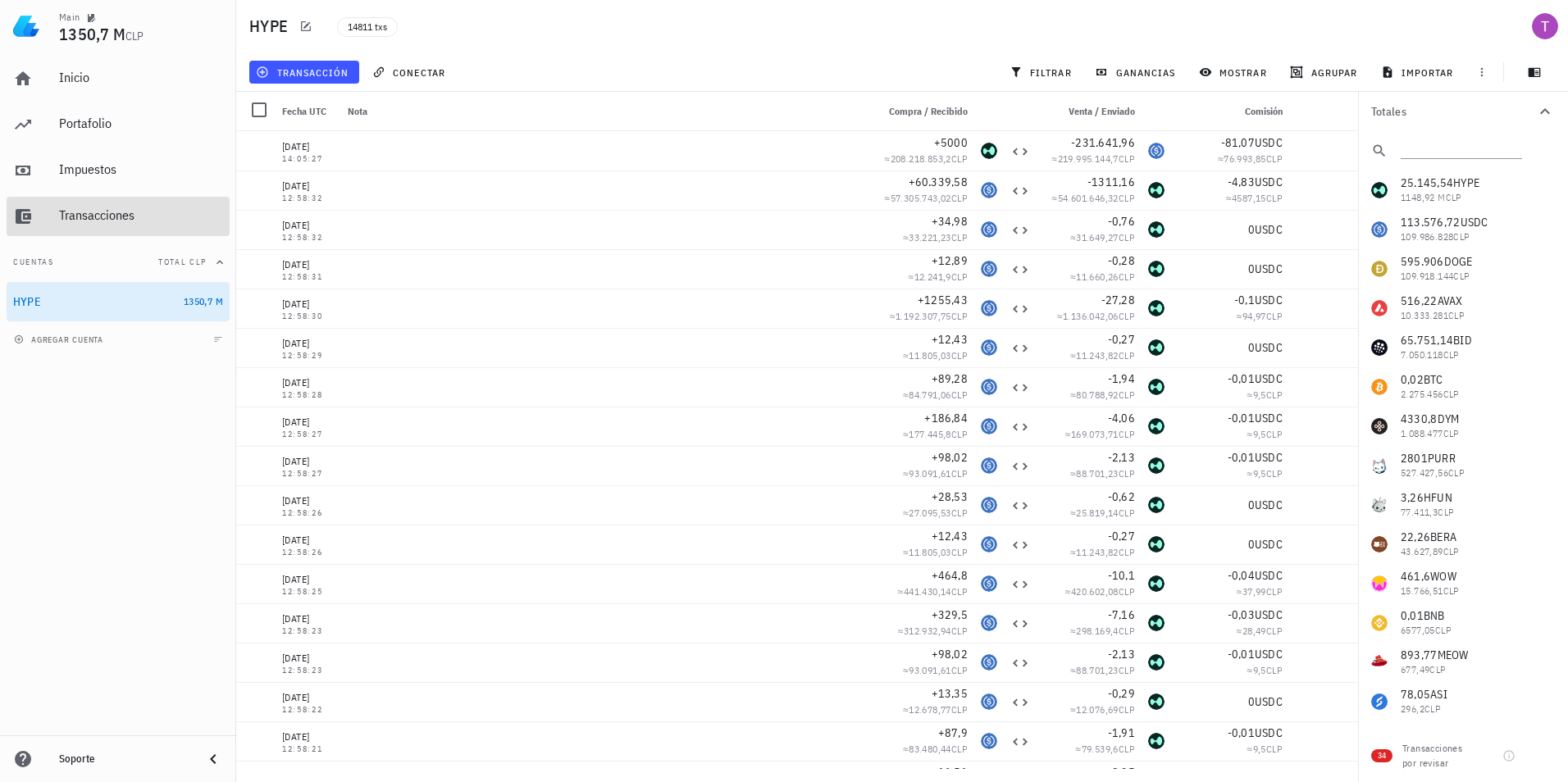 click on "Transacciones" at bounding box center [141, 215] 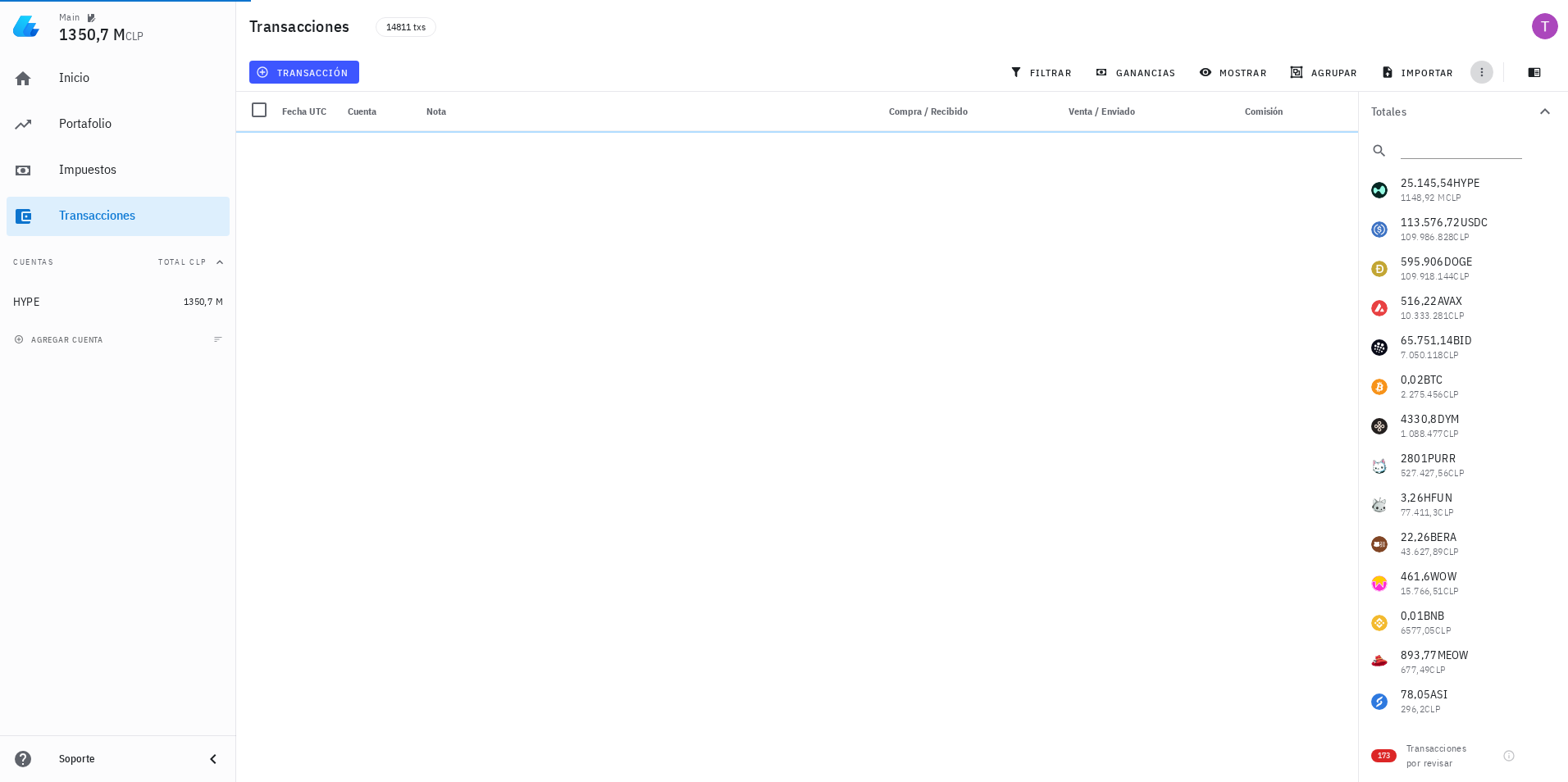 click 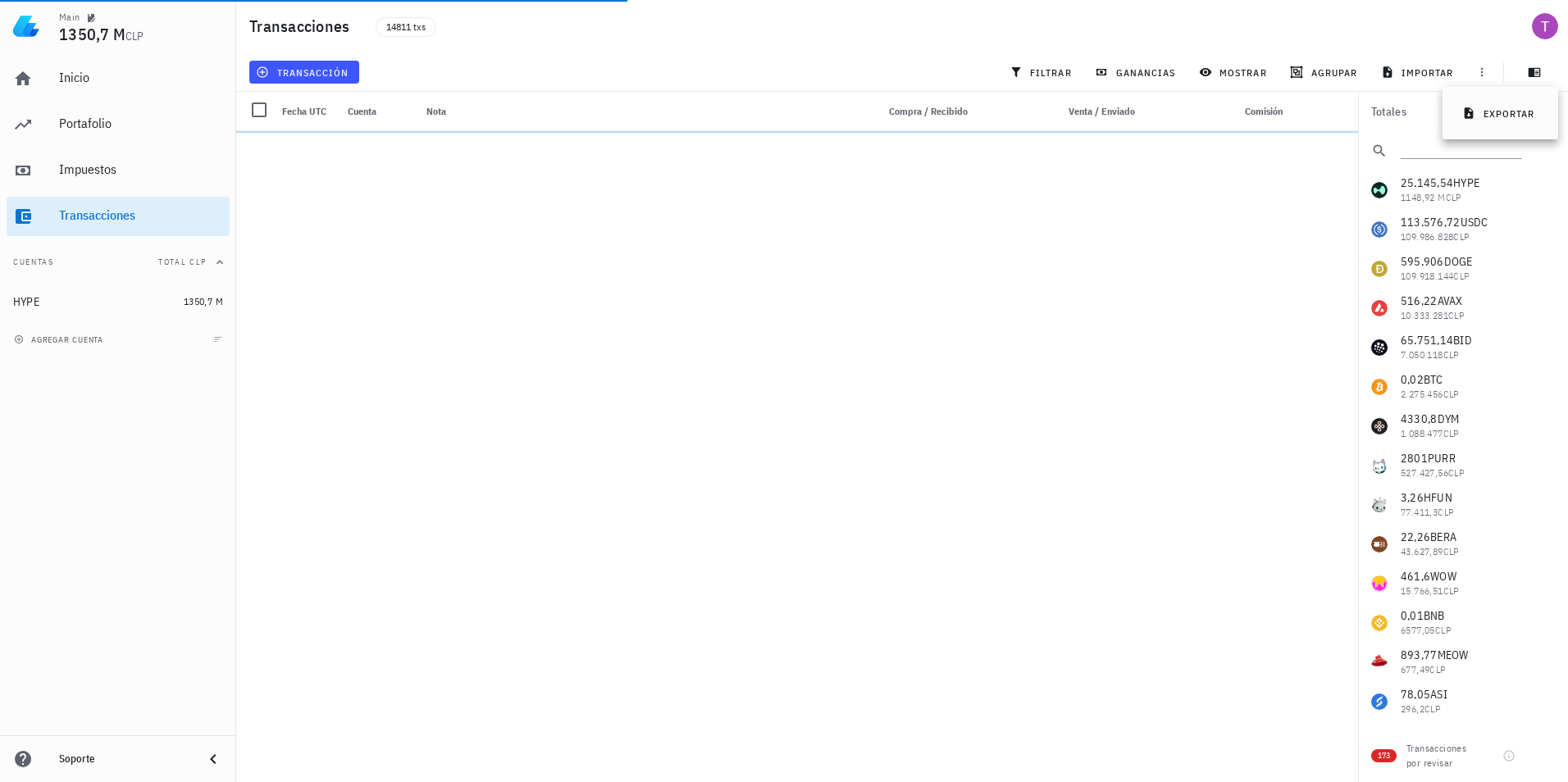 click on "Main
1350,7 M  CLP
Inicio
[GEOGRAPHIC_DATA]
Impuestos
[GEOGRAPHIC_DATA]
Cuentas
Total
CLP
HYPE       1350,7 M
agregar cuenta
Soporte
Transacciones
14811 txs
transacción
filtrar
ganancias
mostrar
[GEOGRAPHIC_DATA]
importar
Totales
25.145,54  HYPE   1148,92 M  CLP     113.576,72  USDC   109.986.828  CLP     595.906  DOGE   109.918.144  CLP     516,22  AVAX   10.333.281  CLP     65.751,14  BID   7.050.118  CLP     0,02  BTC   2.275.456  CLP     4330,8  DYM   1.088.477  CLP     2801  PURR   527.427,56  CLP" at bounding box center (784, 391) 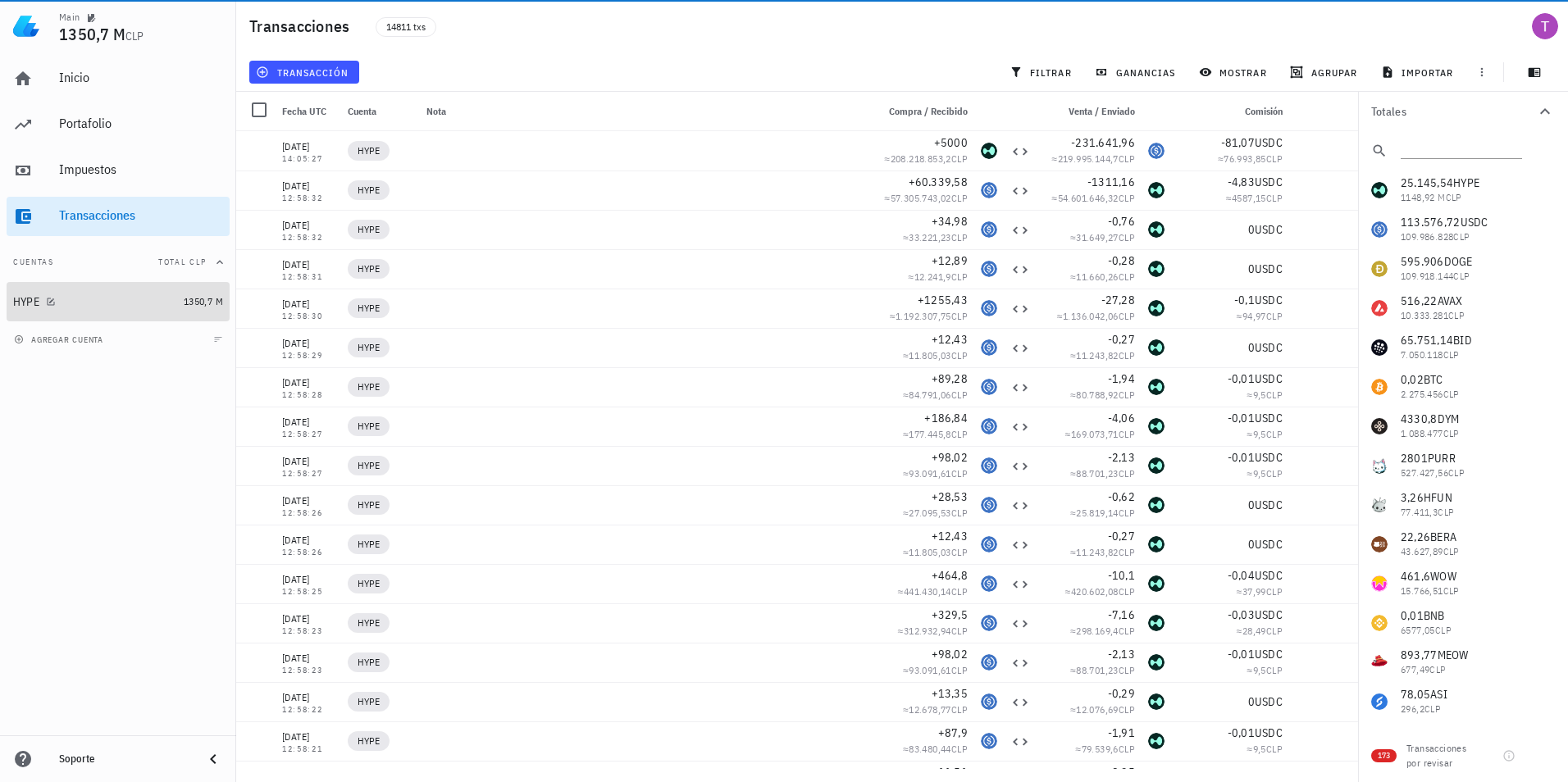 click on "HYPE" at bounding box center [95, 302] 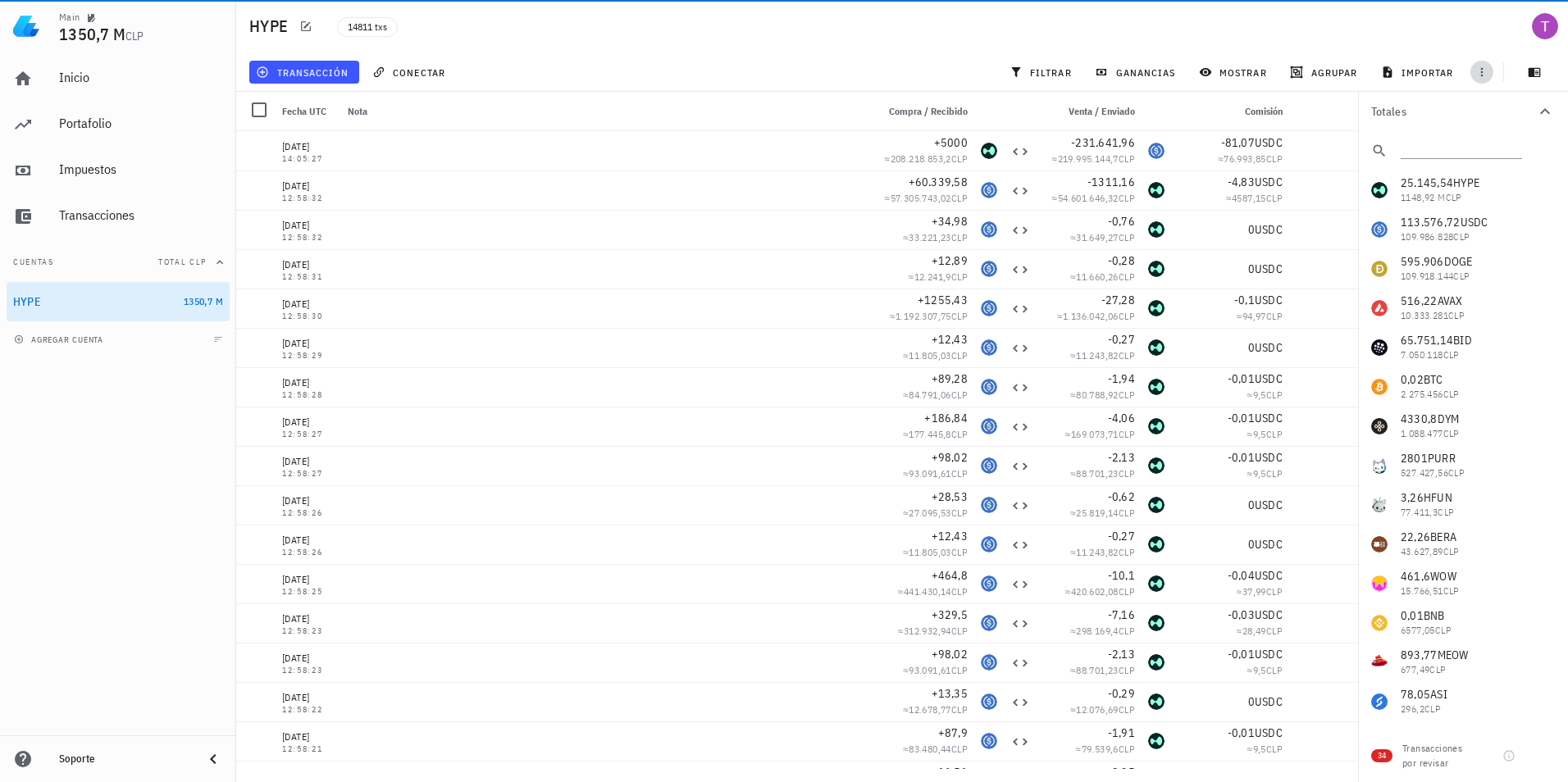 click 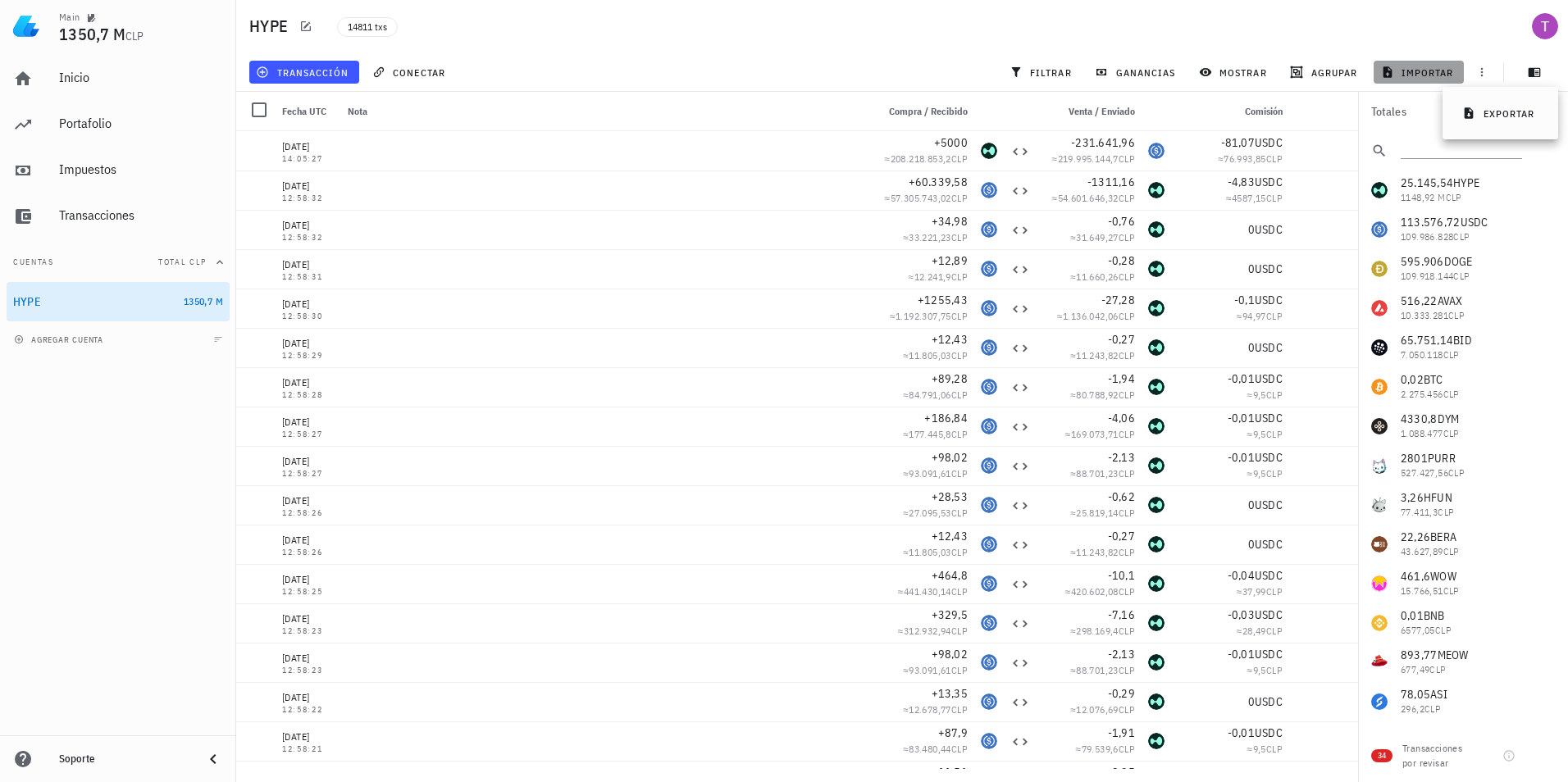 click on "importar" at bounding box center (1419, 72) 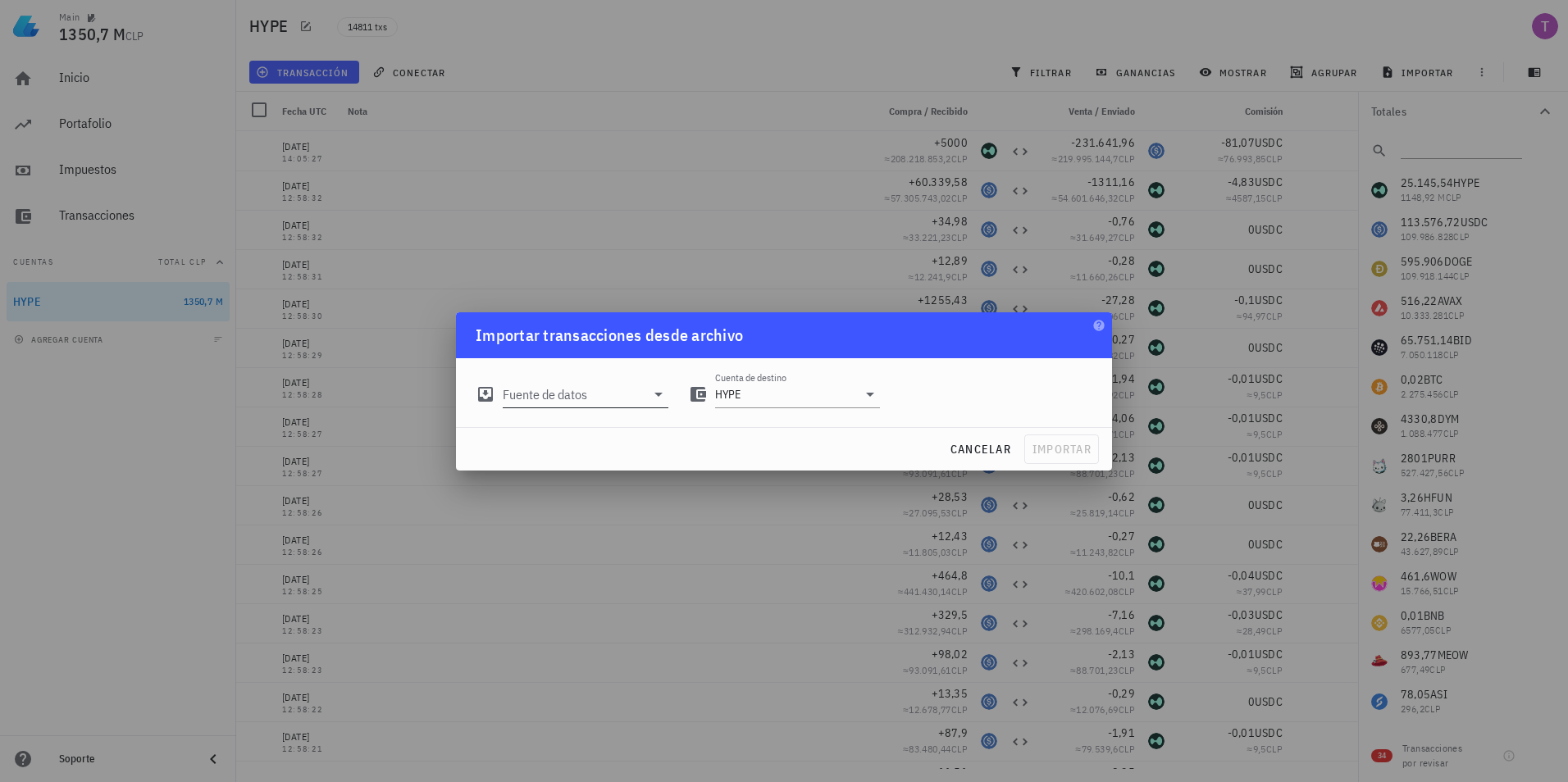 click on "Fuente de datos" at bounding box center (574, 394) 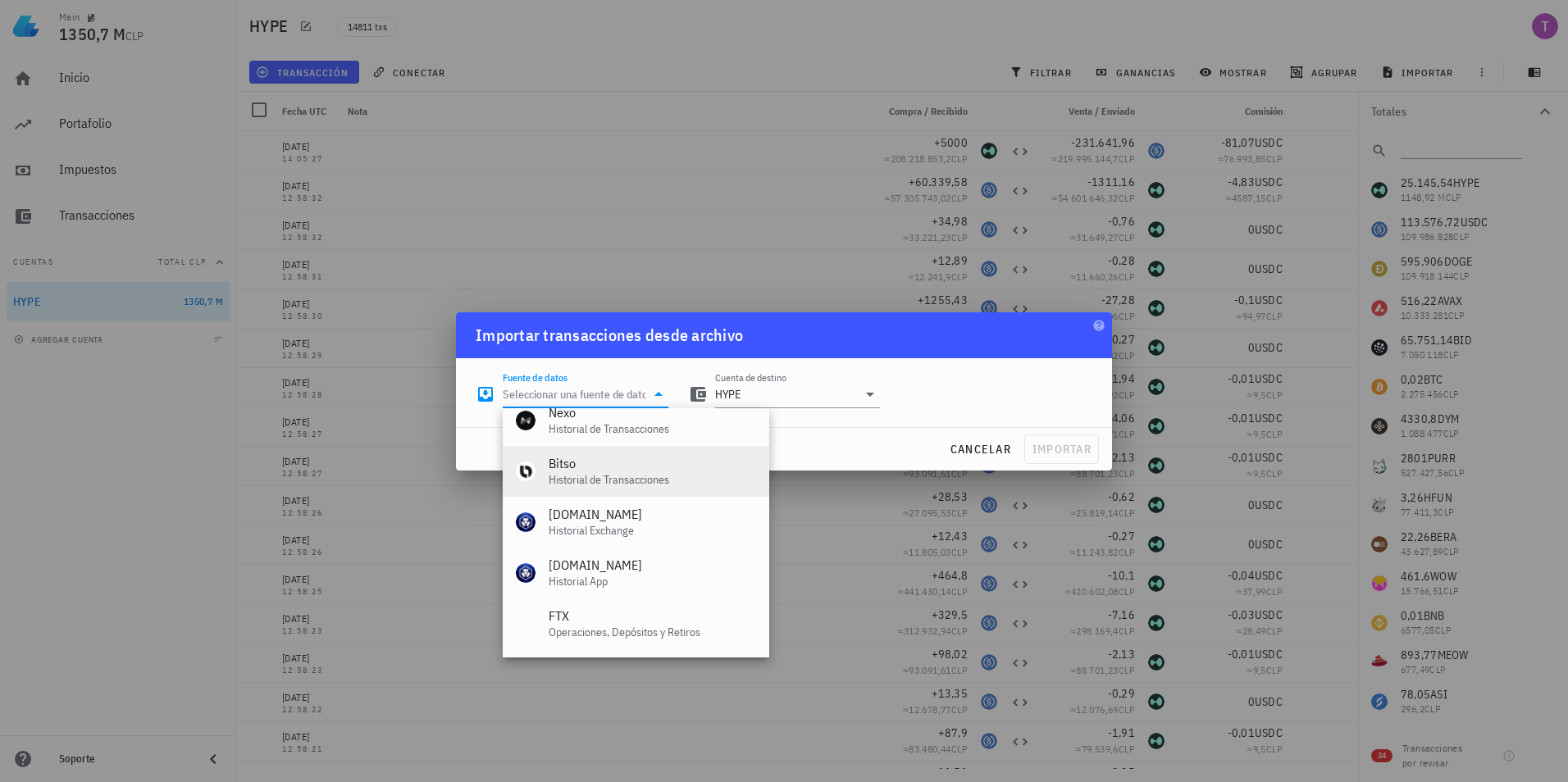 scroll, scrollTop: 684, scrollLeft: 0, axis: vertical 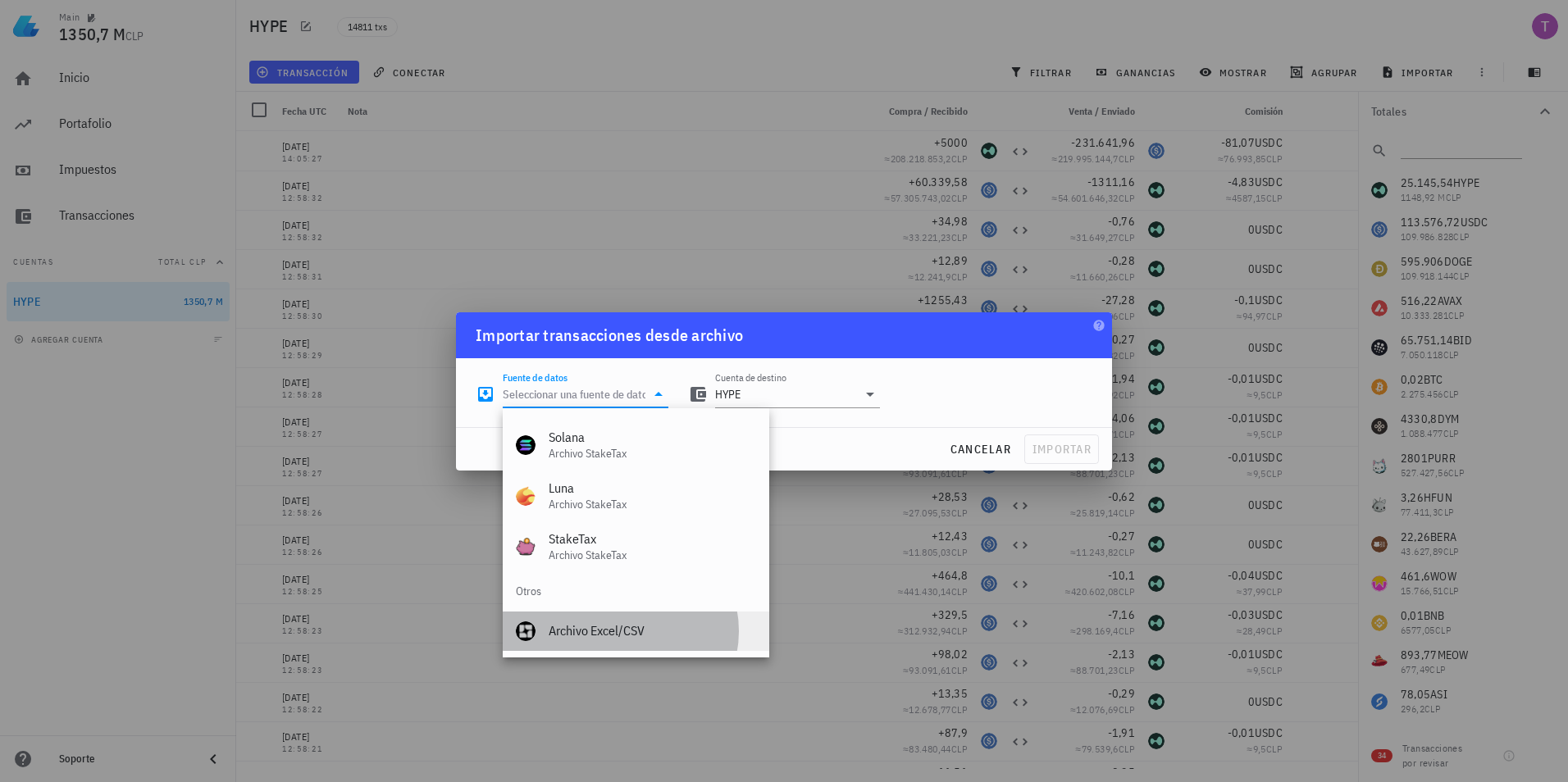 click on "Archivo Excel/CSV" at bounding box center [652, 630] 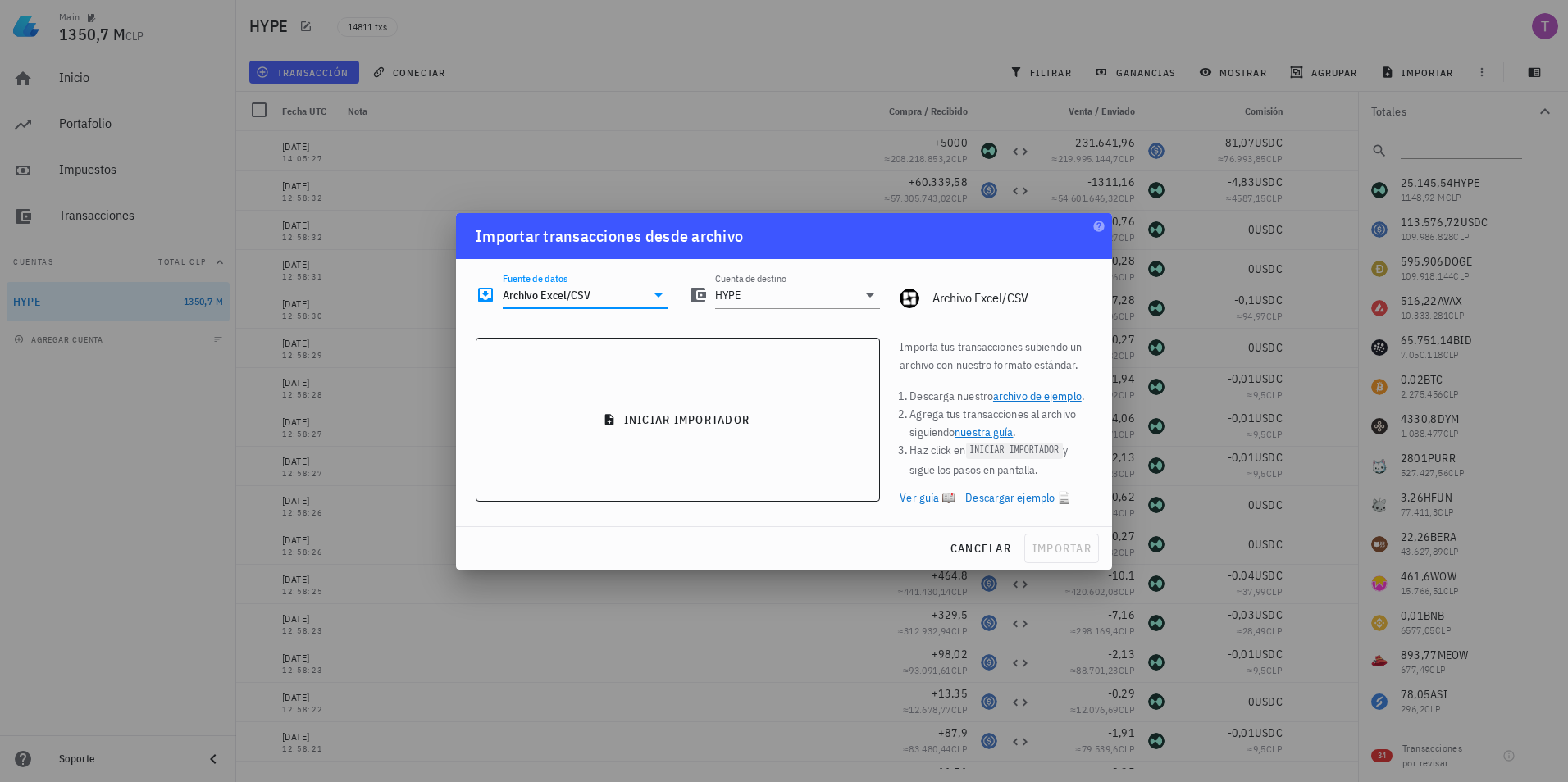 click at bounding box center [784, 391] 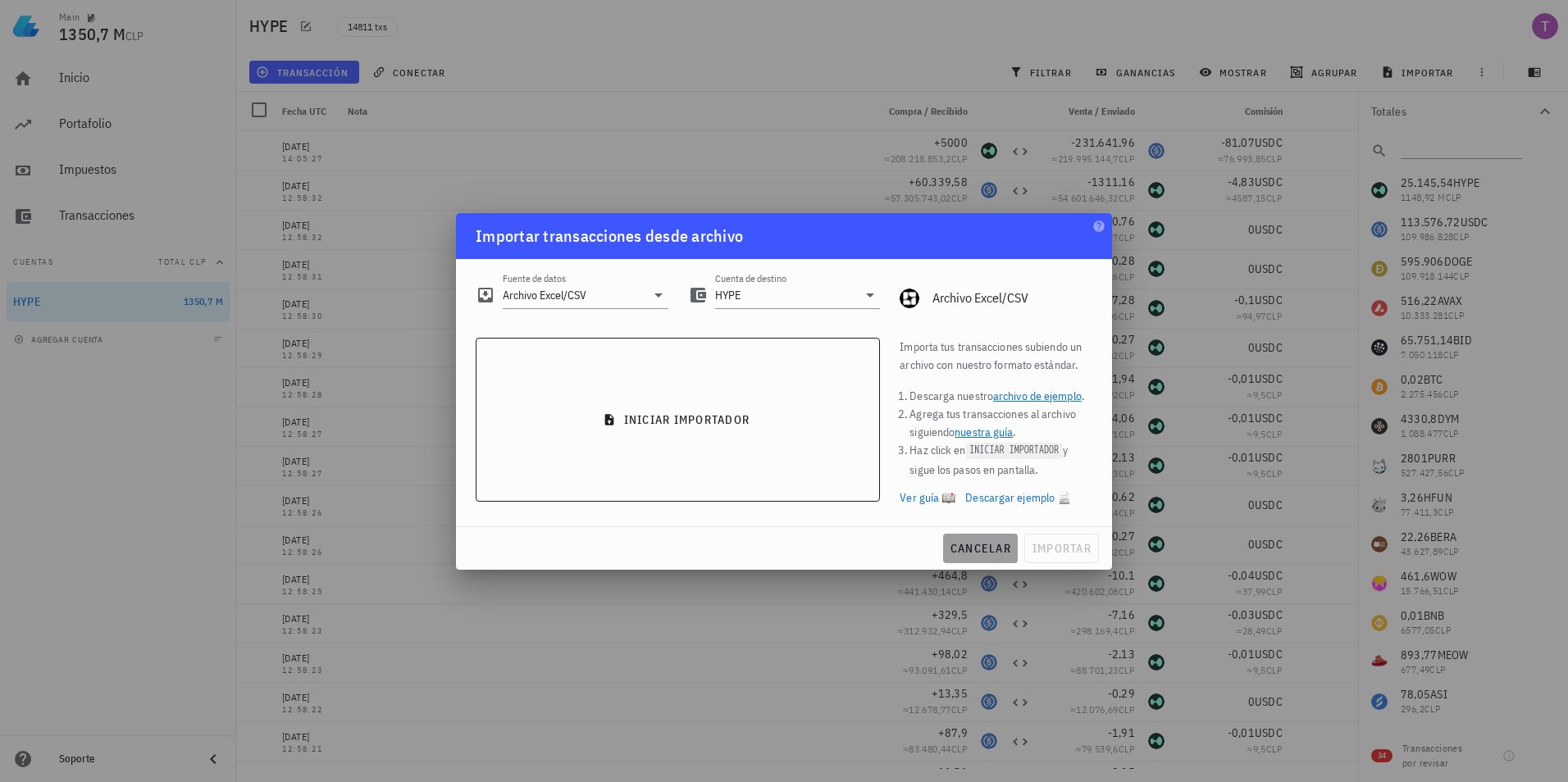 click on "cancelar" at bounding box center (980, 548) 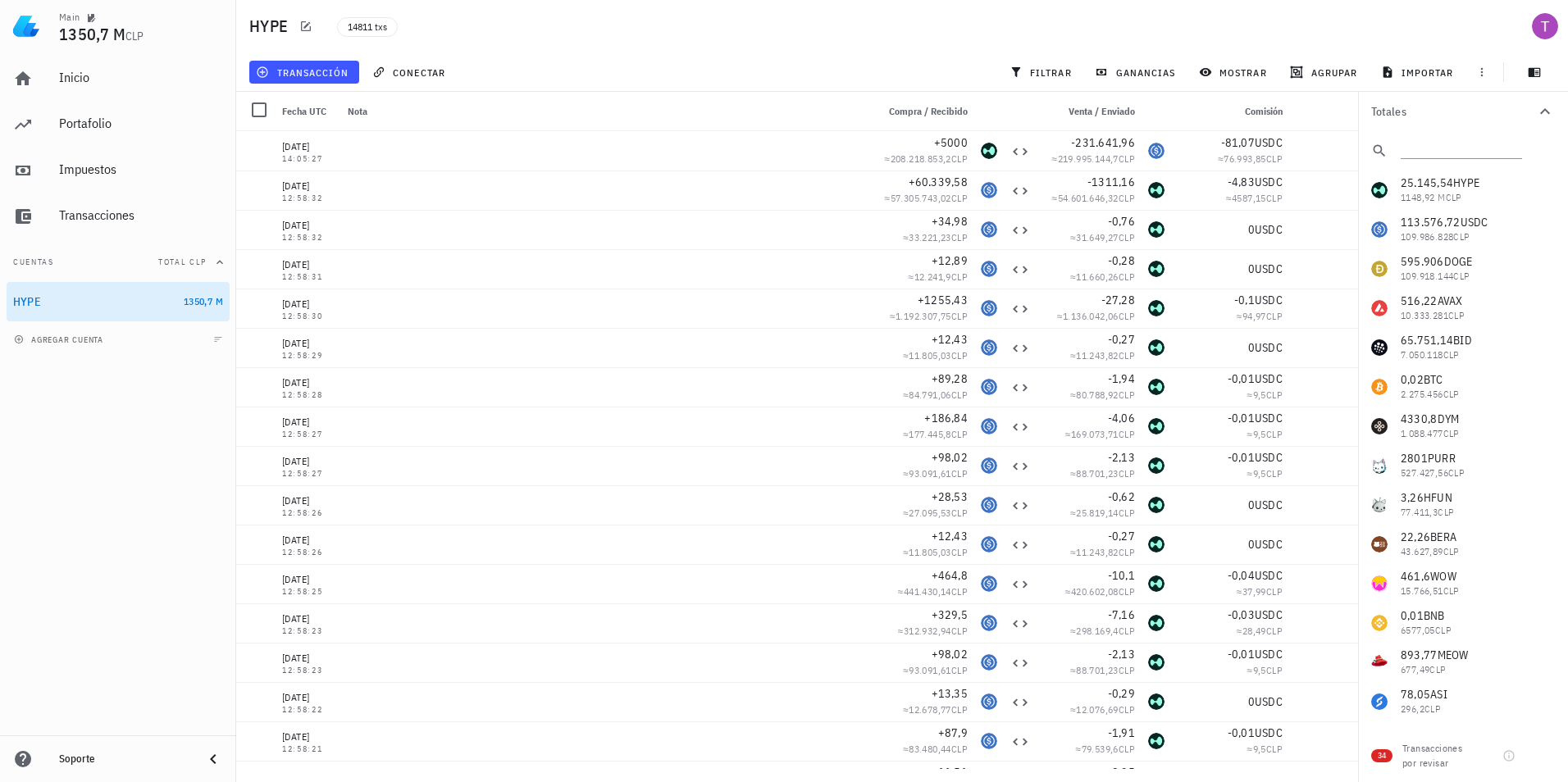 click on "HYPE" at bounding box center (271, 26) 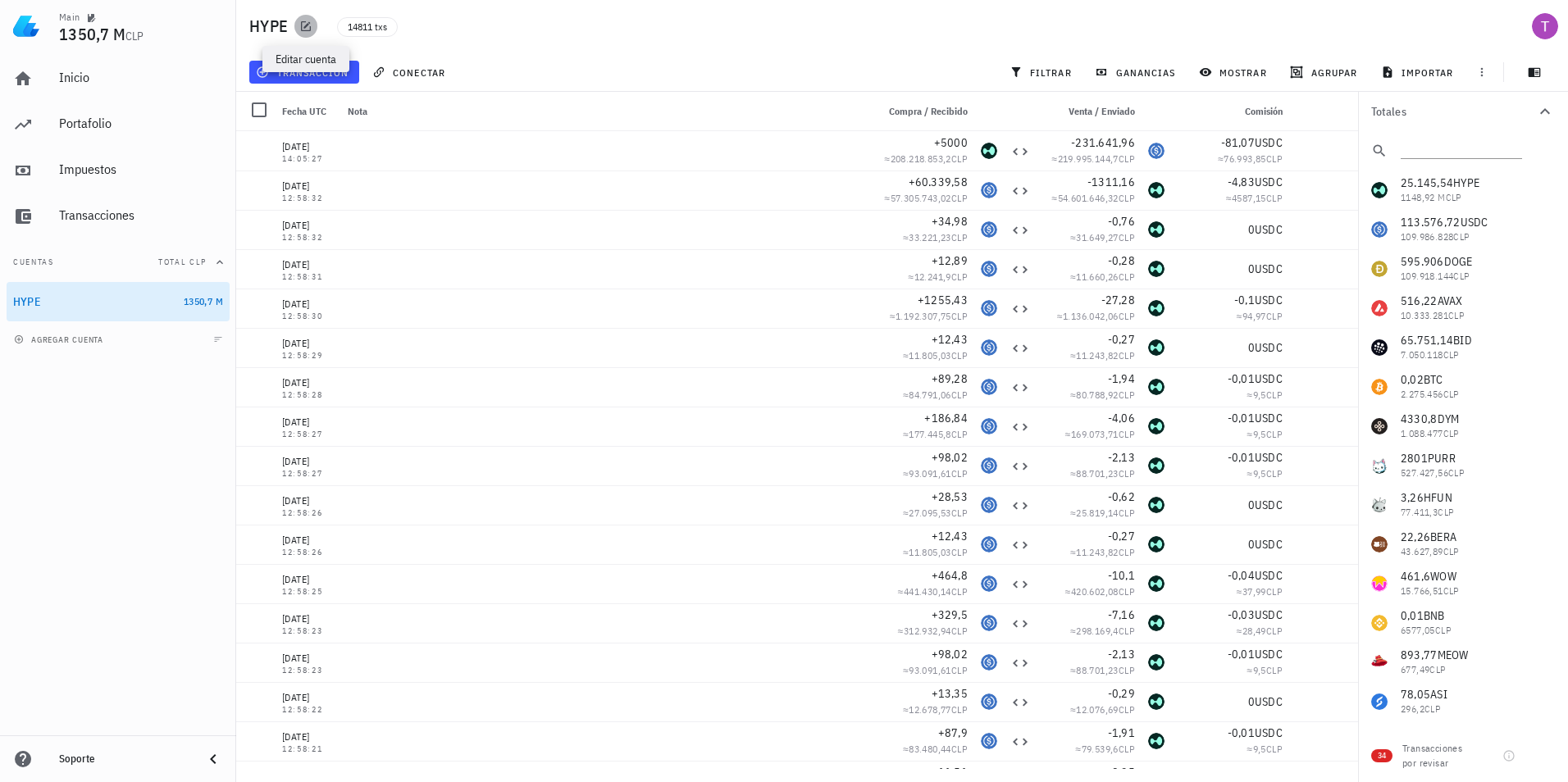 click 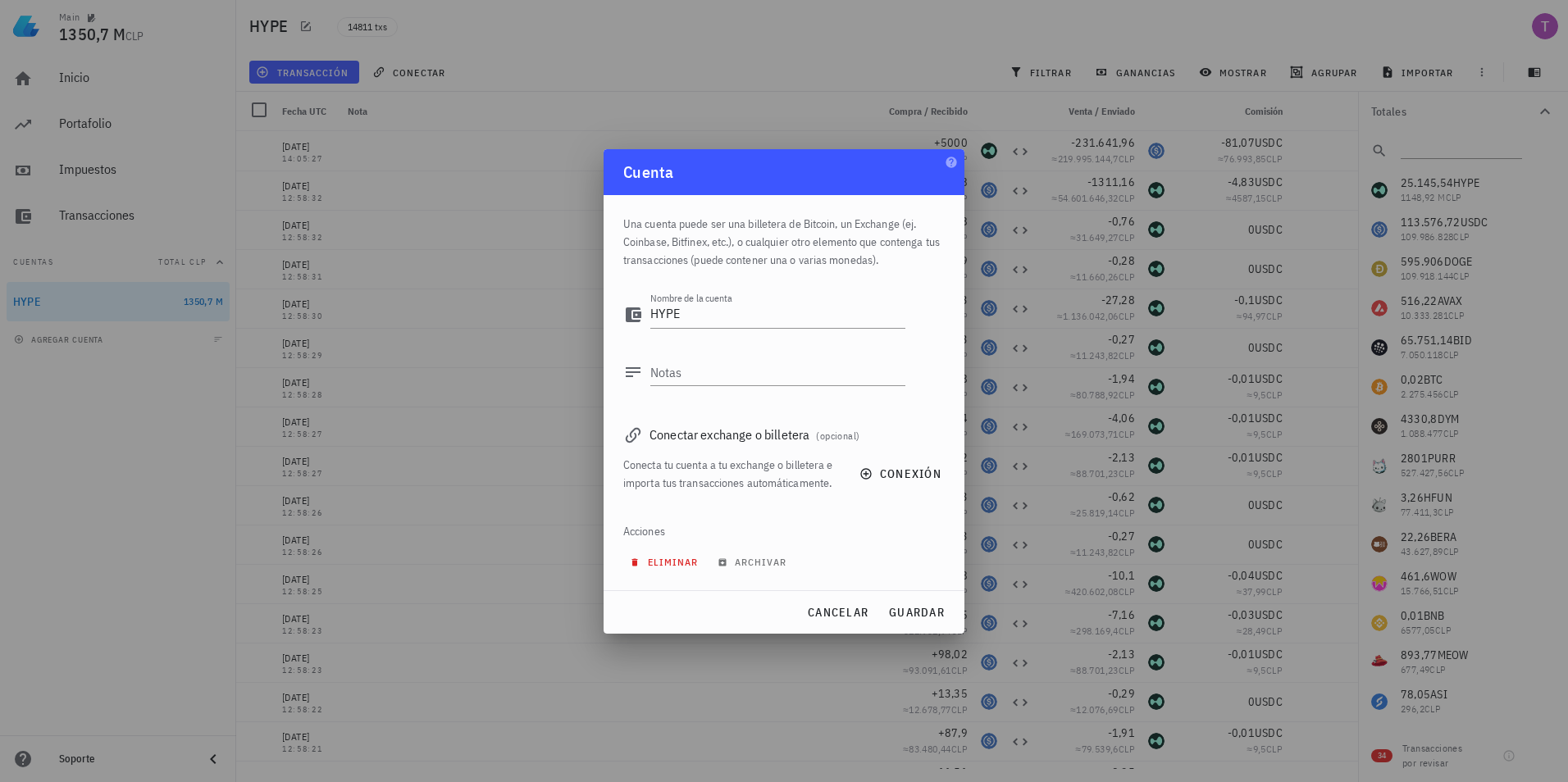 click on "eliminar" at bounding box center (665, 561) 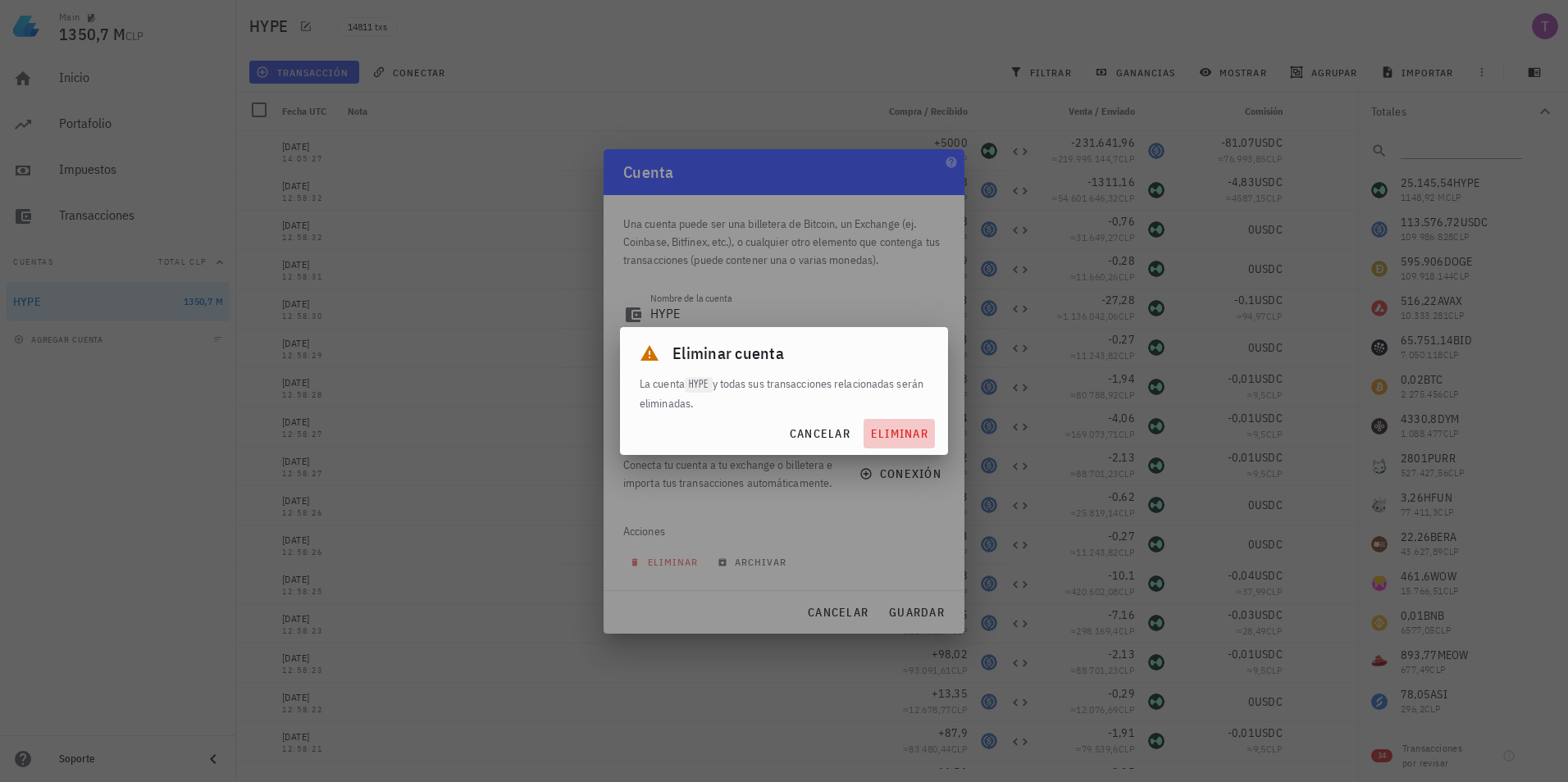 click on "eliminar" at bounding box center [899, 434] 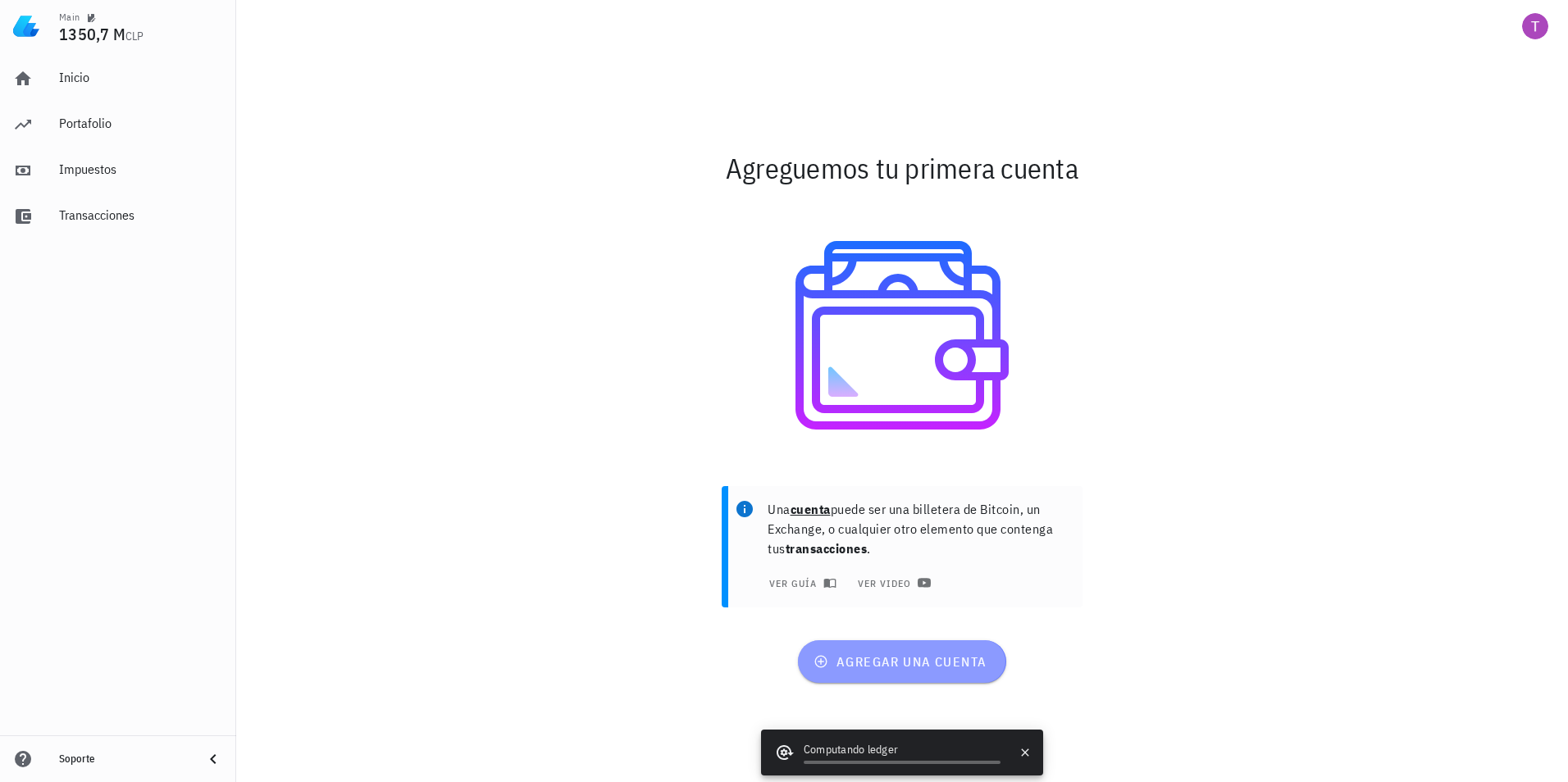 click on "agregar una cuenta" at bounding box center [901, 662] 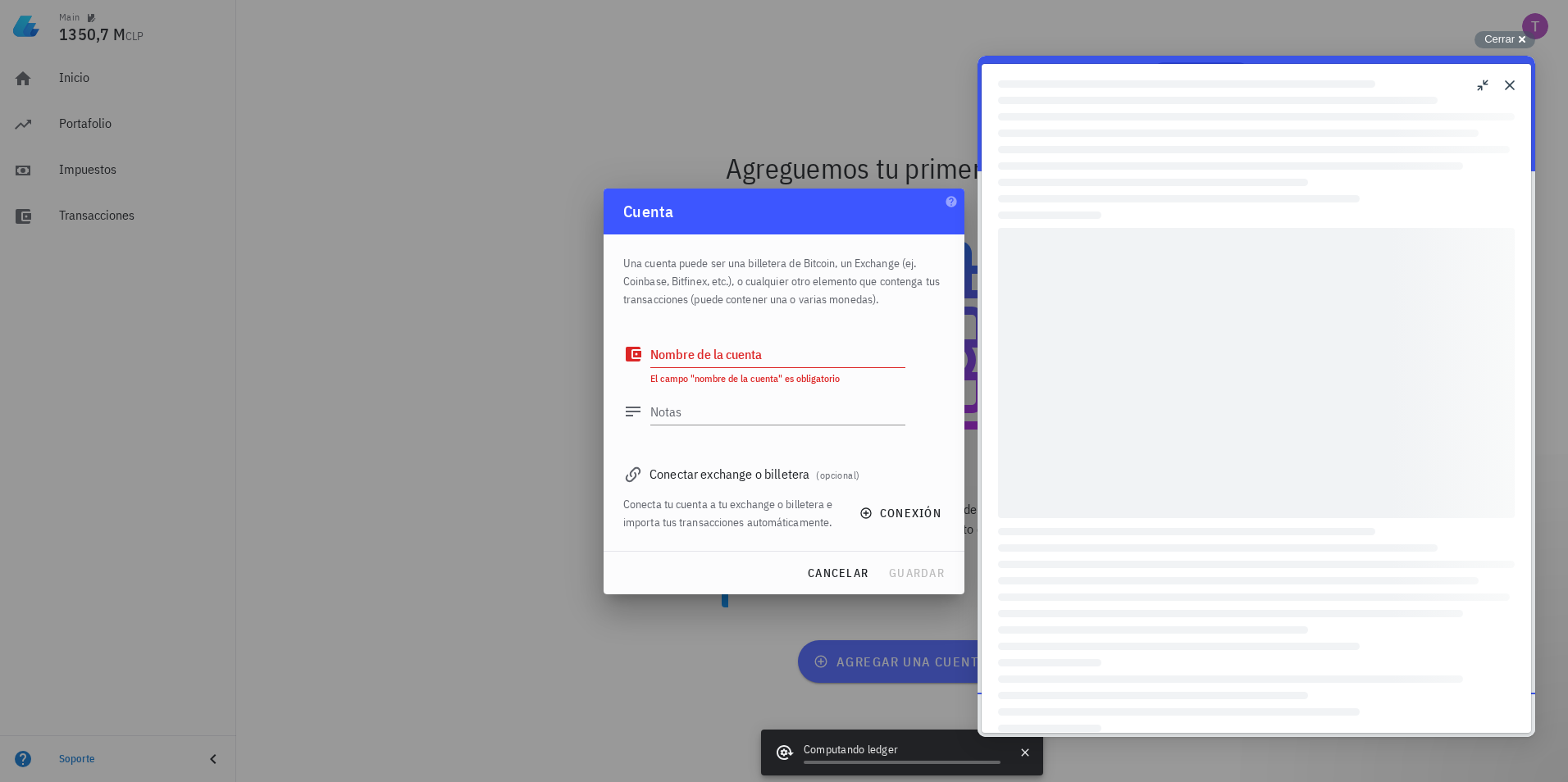 scroll, scrollTop: 0, scrollLeft: 0, axis: both 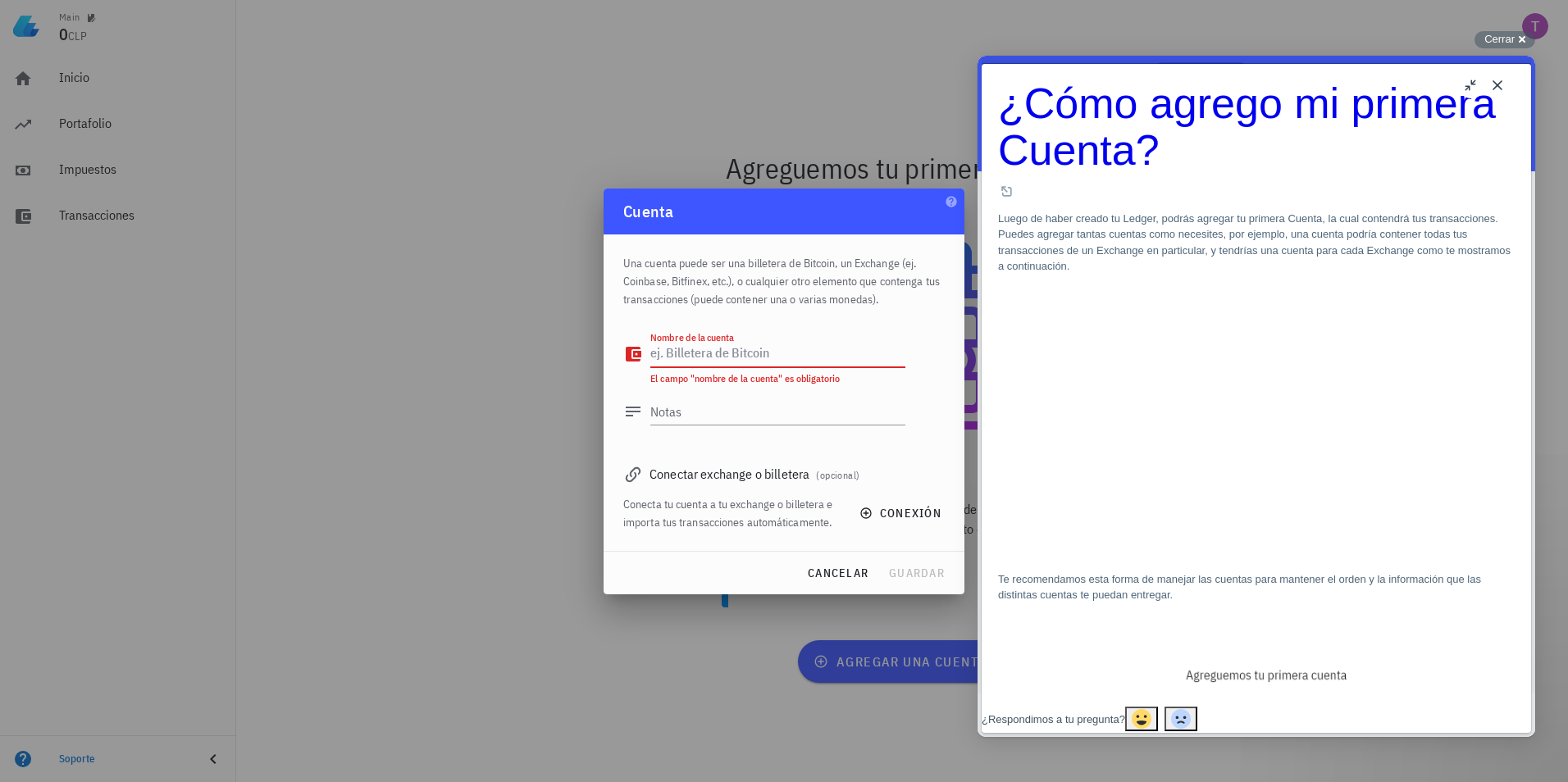 click on "Nombre de la cuenta" at bounding box center [777, 354] 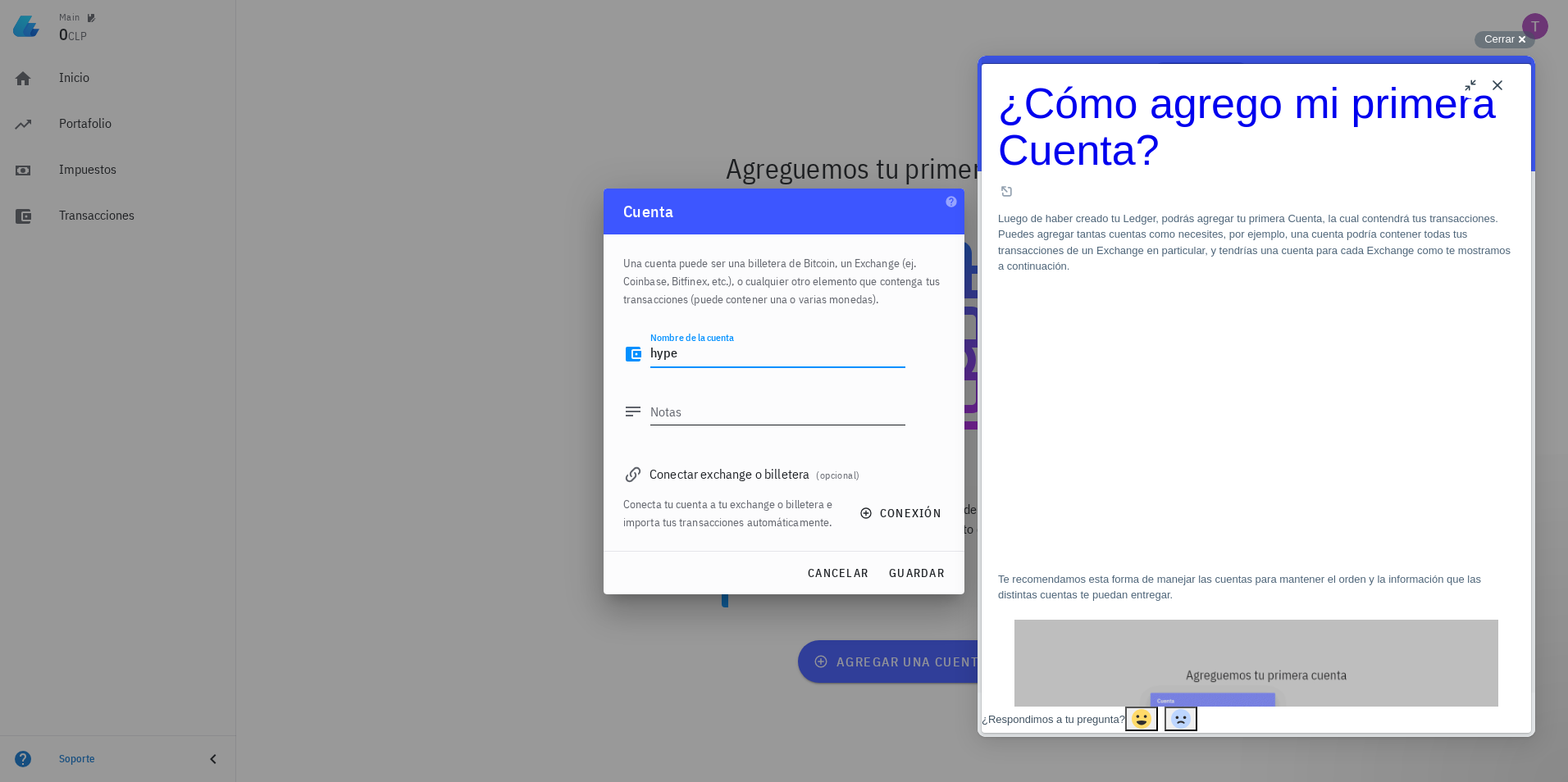type on "hype" 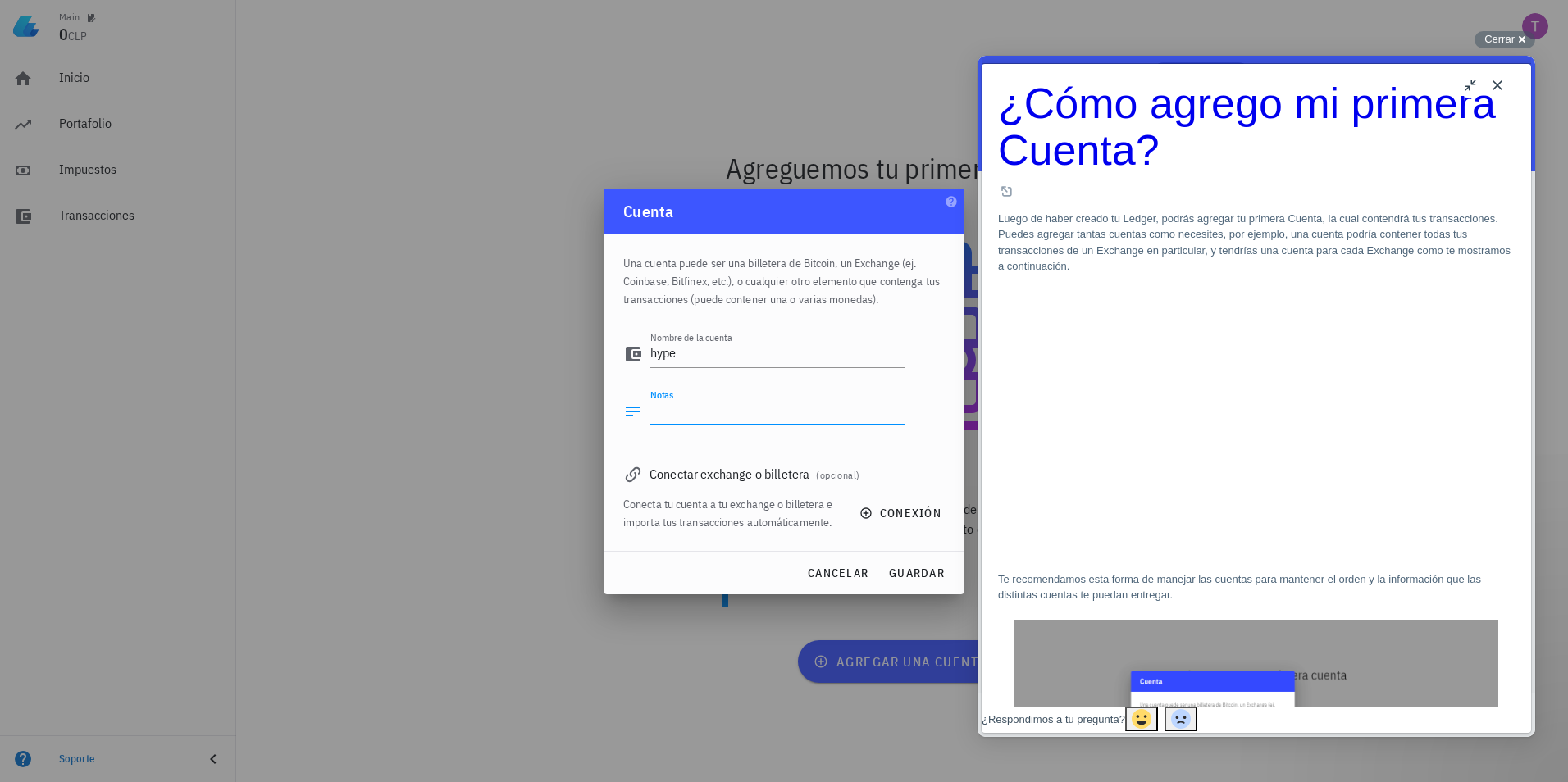 click on "Notas" at bounding box center (777, 411) 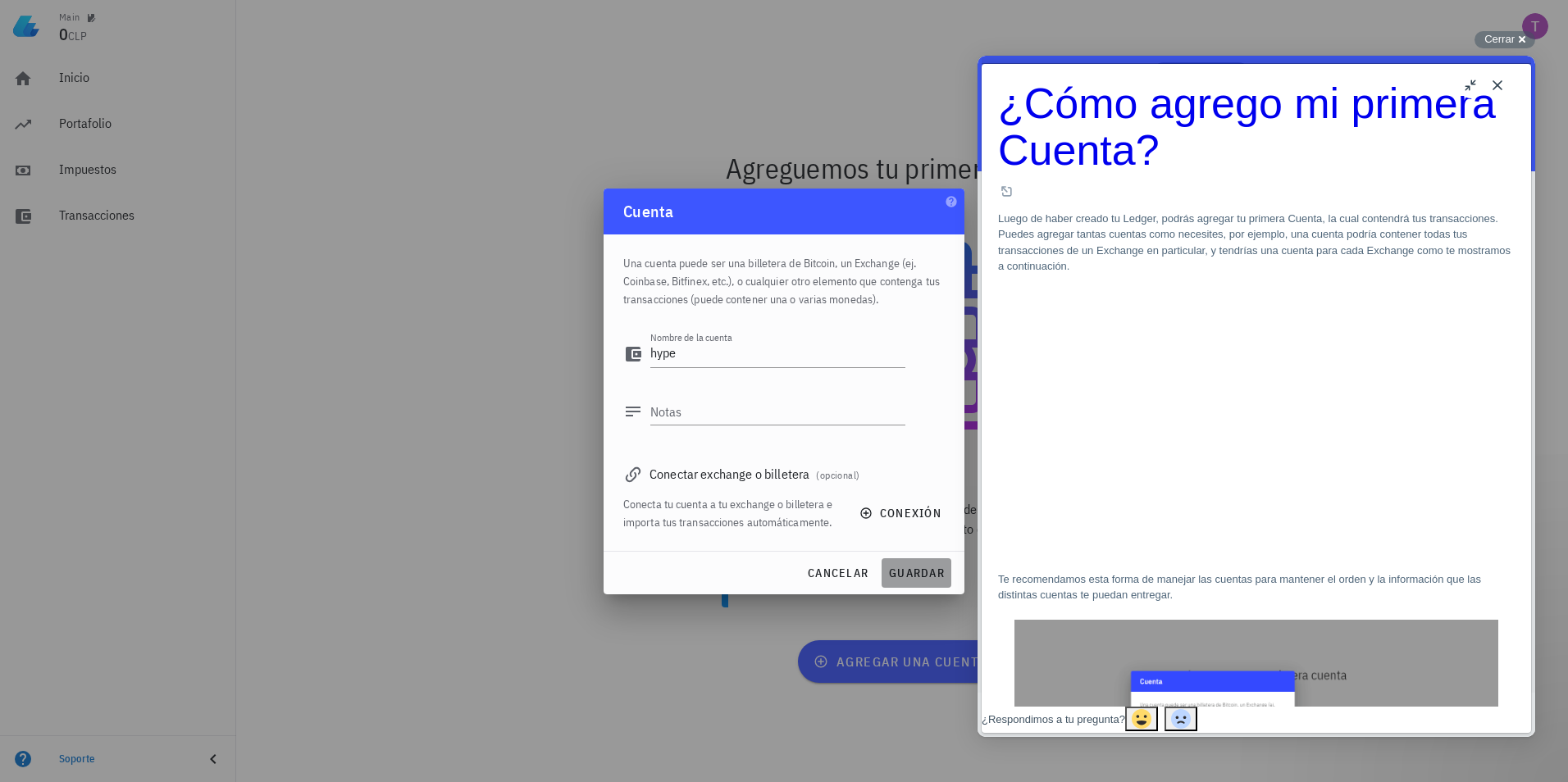 click on "guardar" at bounding box center (916, 573) 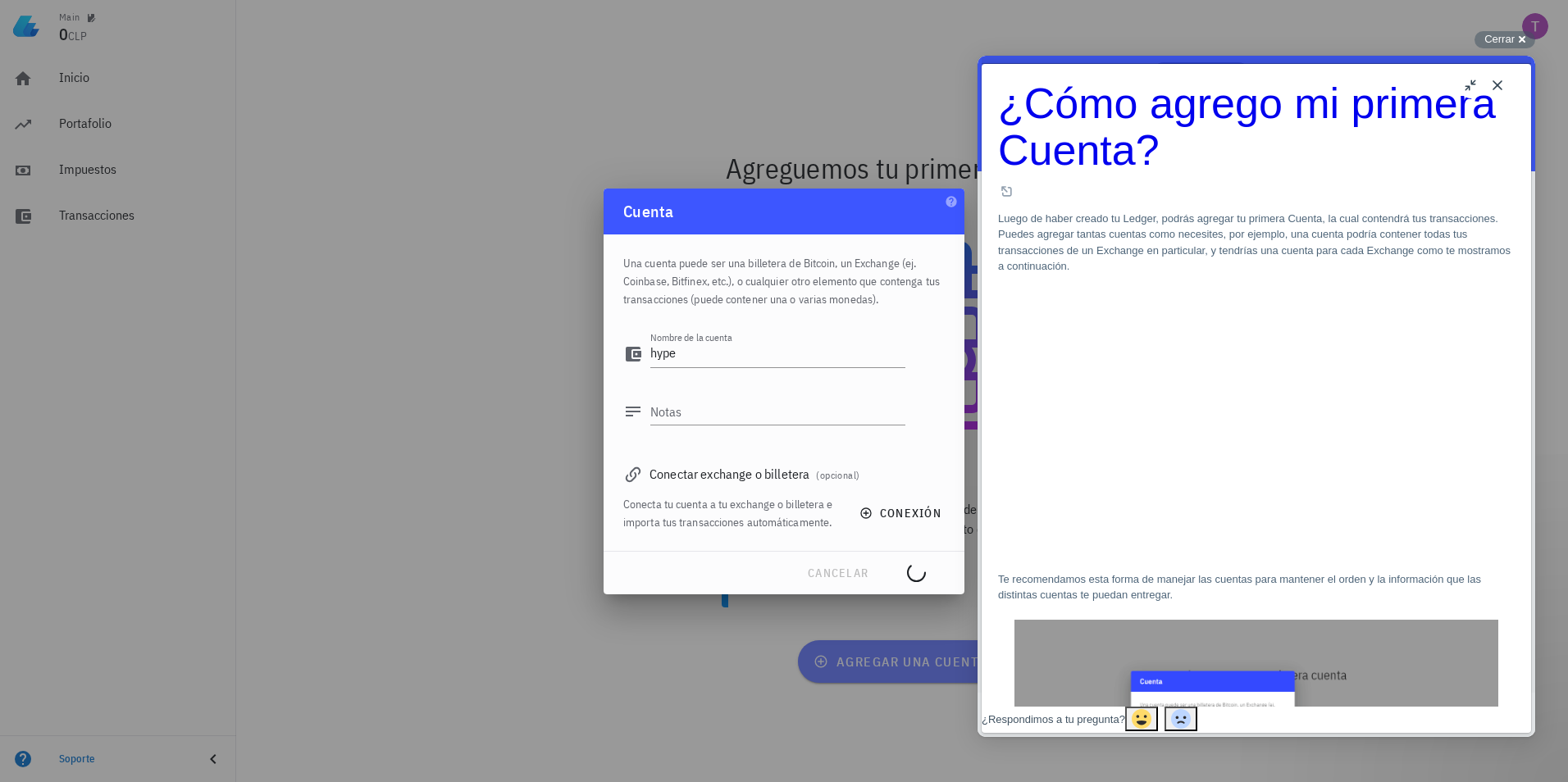 type 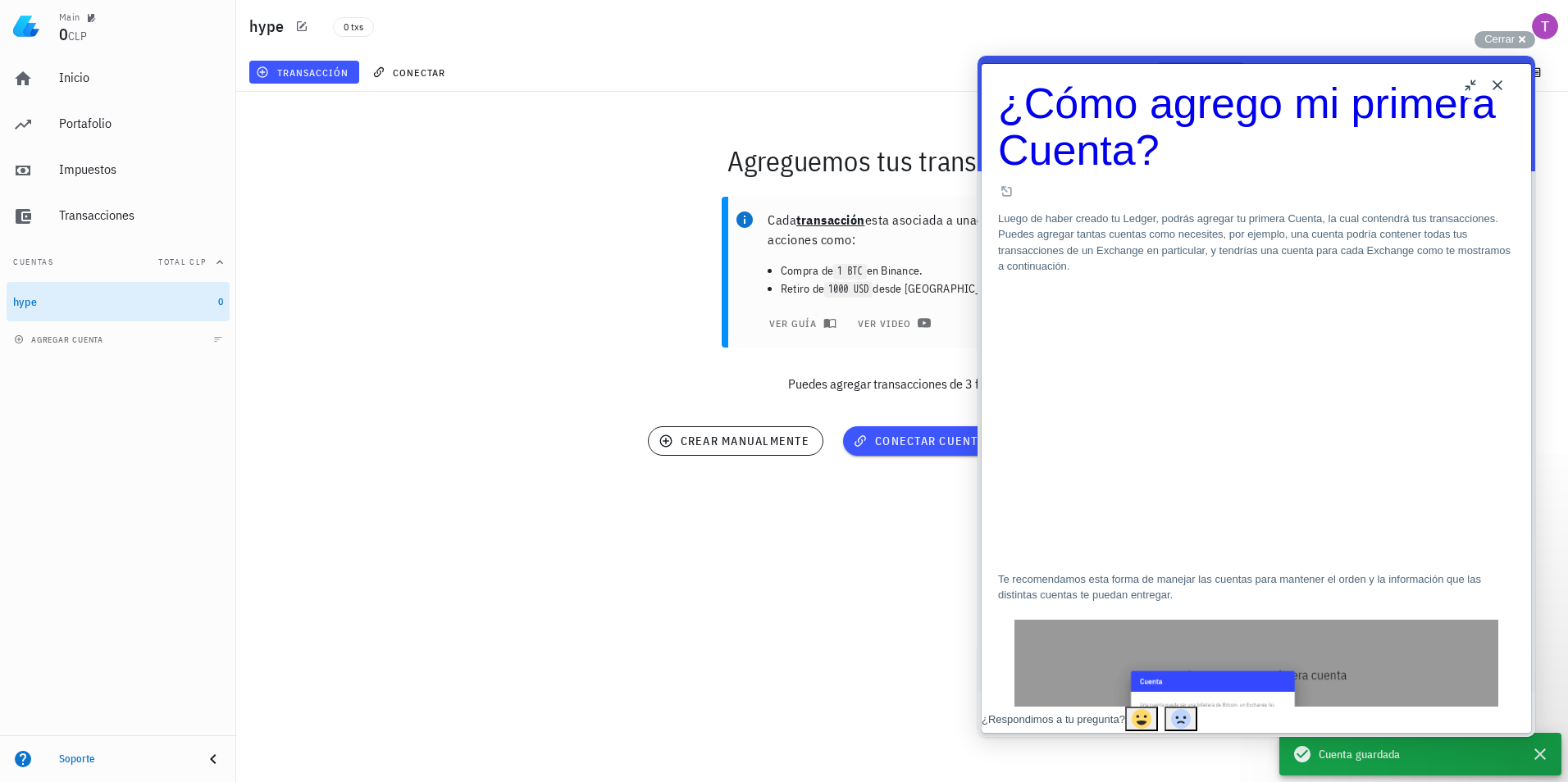 click on "Close" at bounding box center [1497, 85] 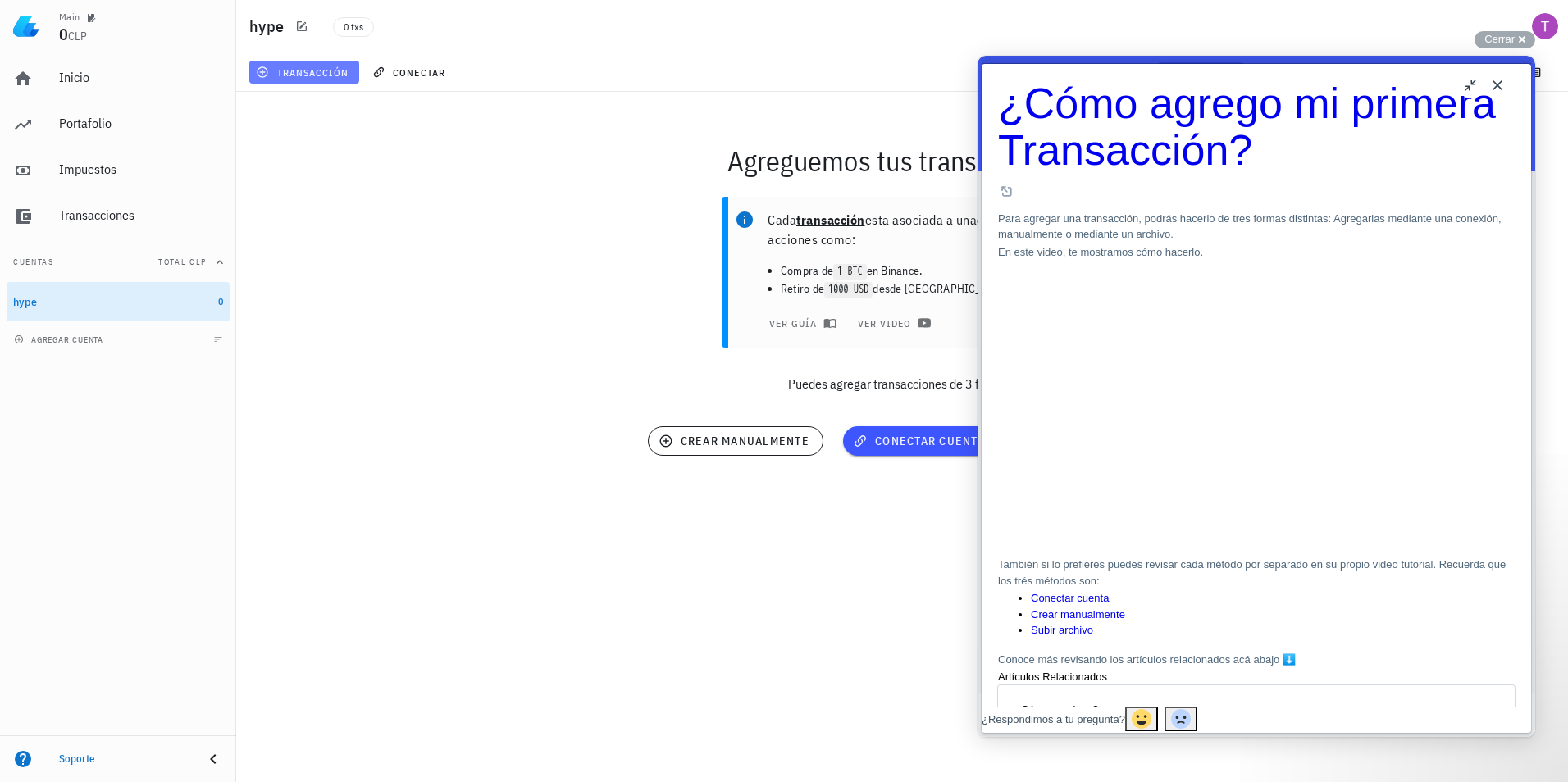 click on "transacción" at bounding box center [304, 72] 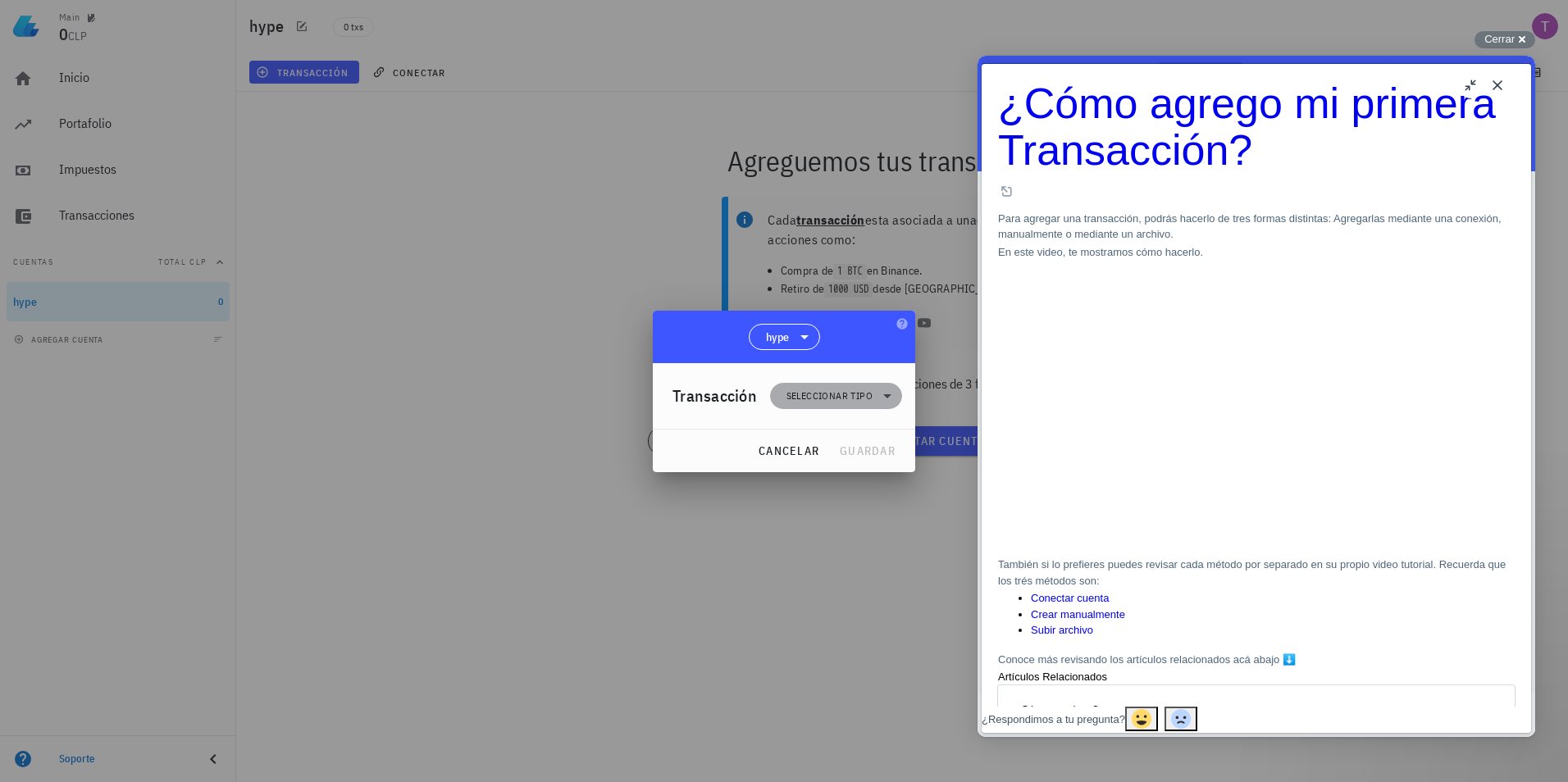 click on "Seleccionar tipo" at bounding box center (829, 396) 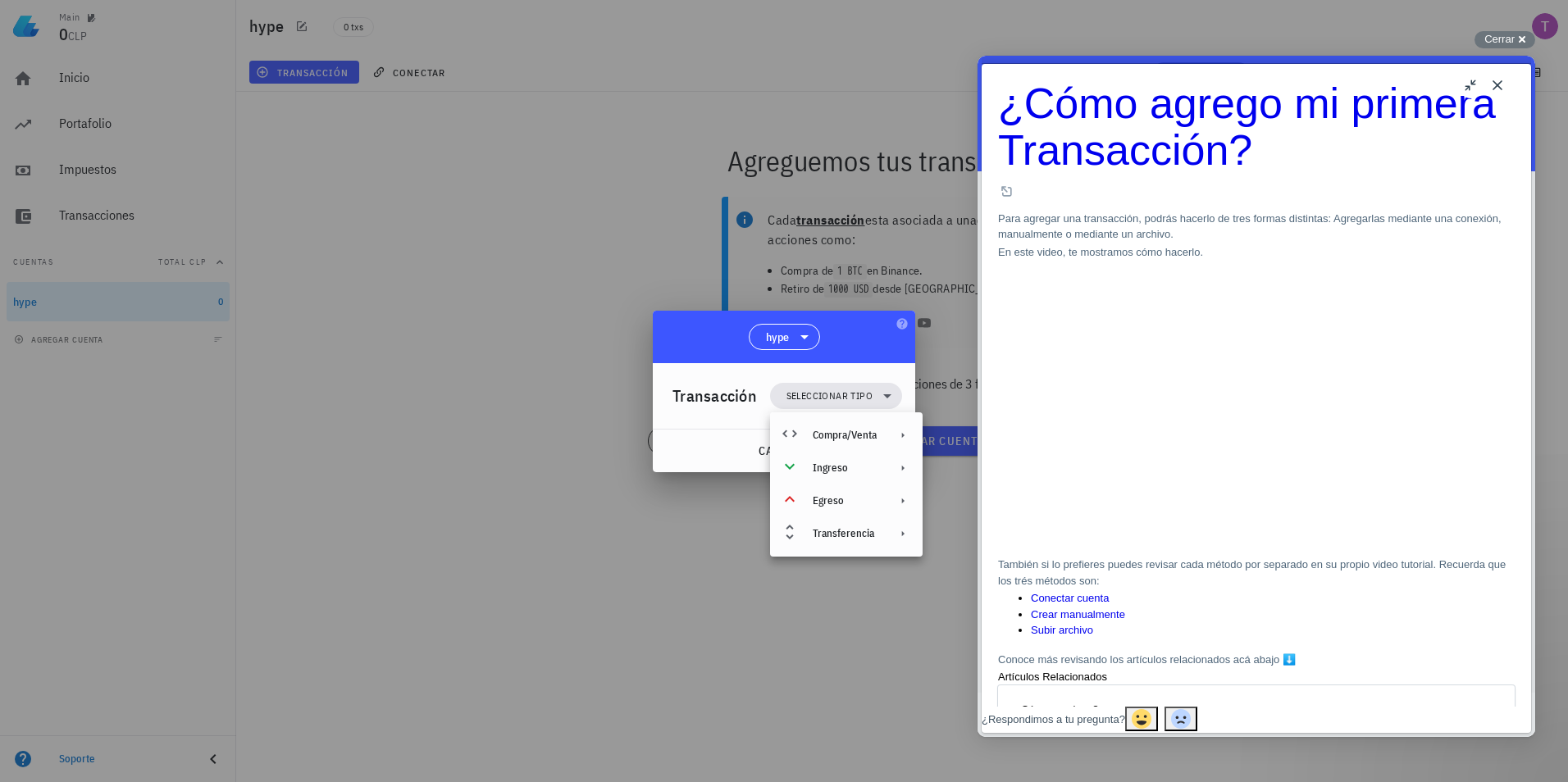 click at bounding box center [784, 391] 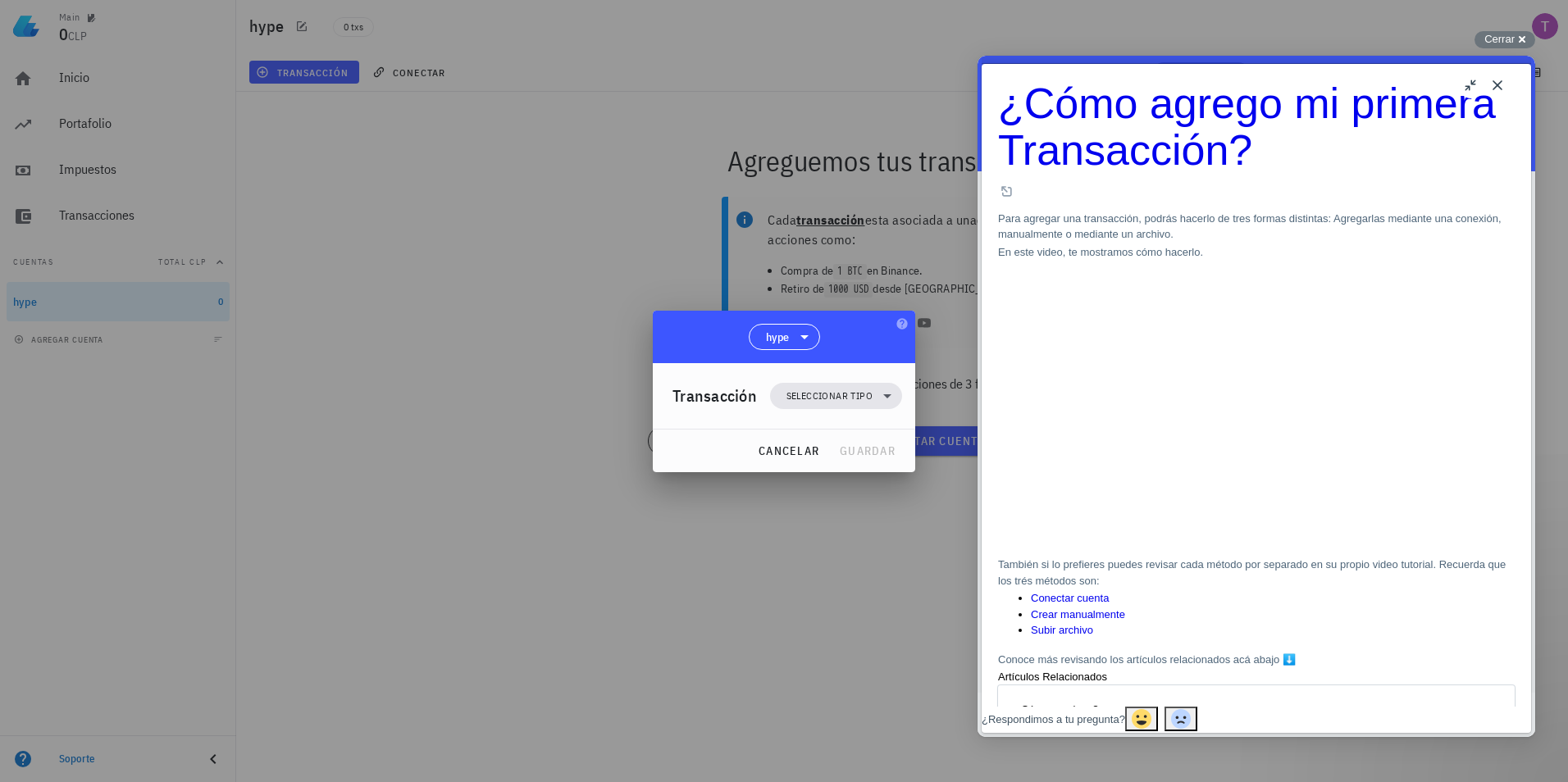 click on "Close" at bounding box center [1497, 85] 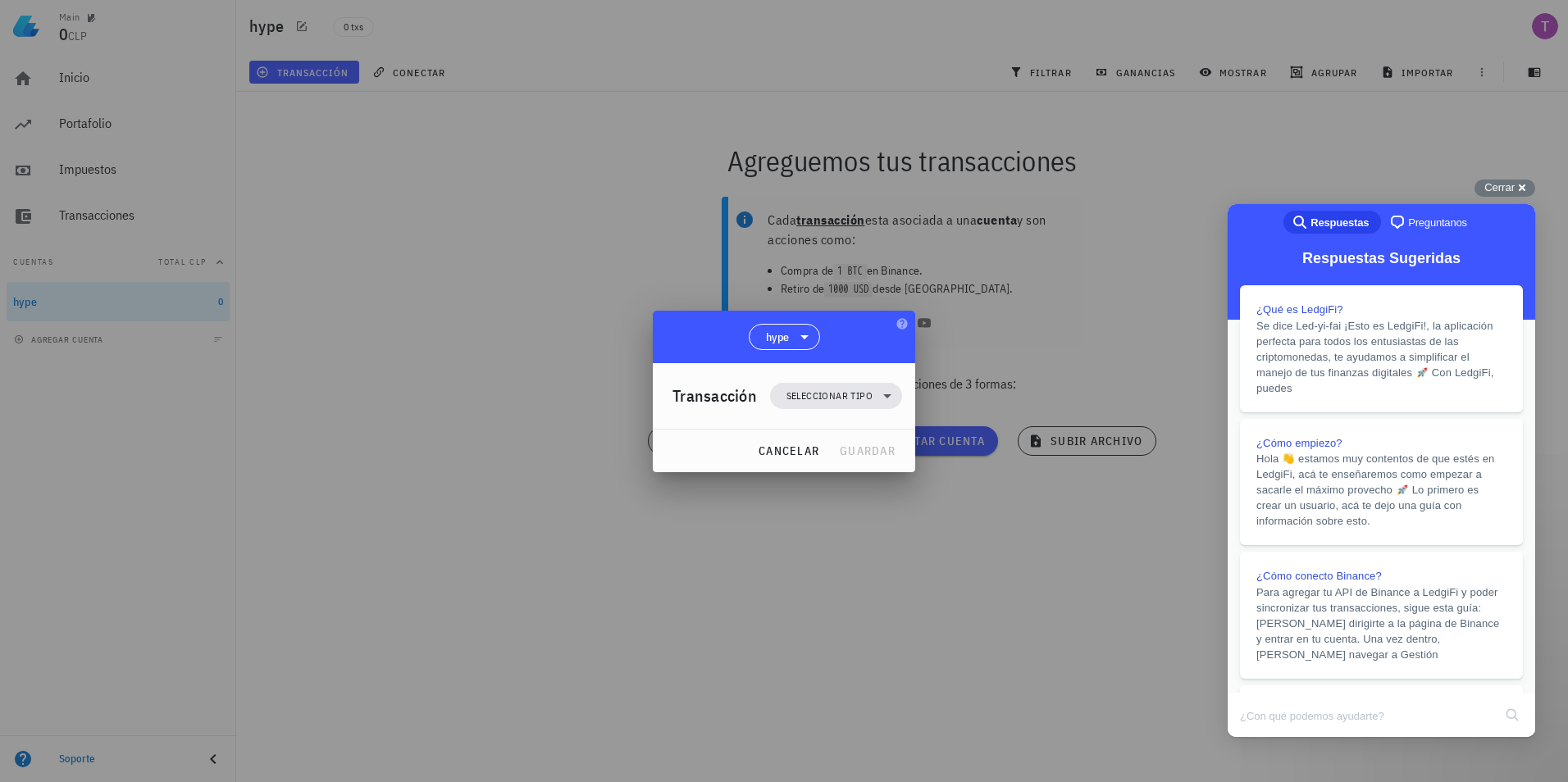 click at bounding box center (784, 391) 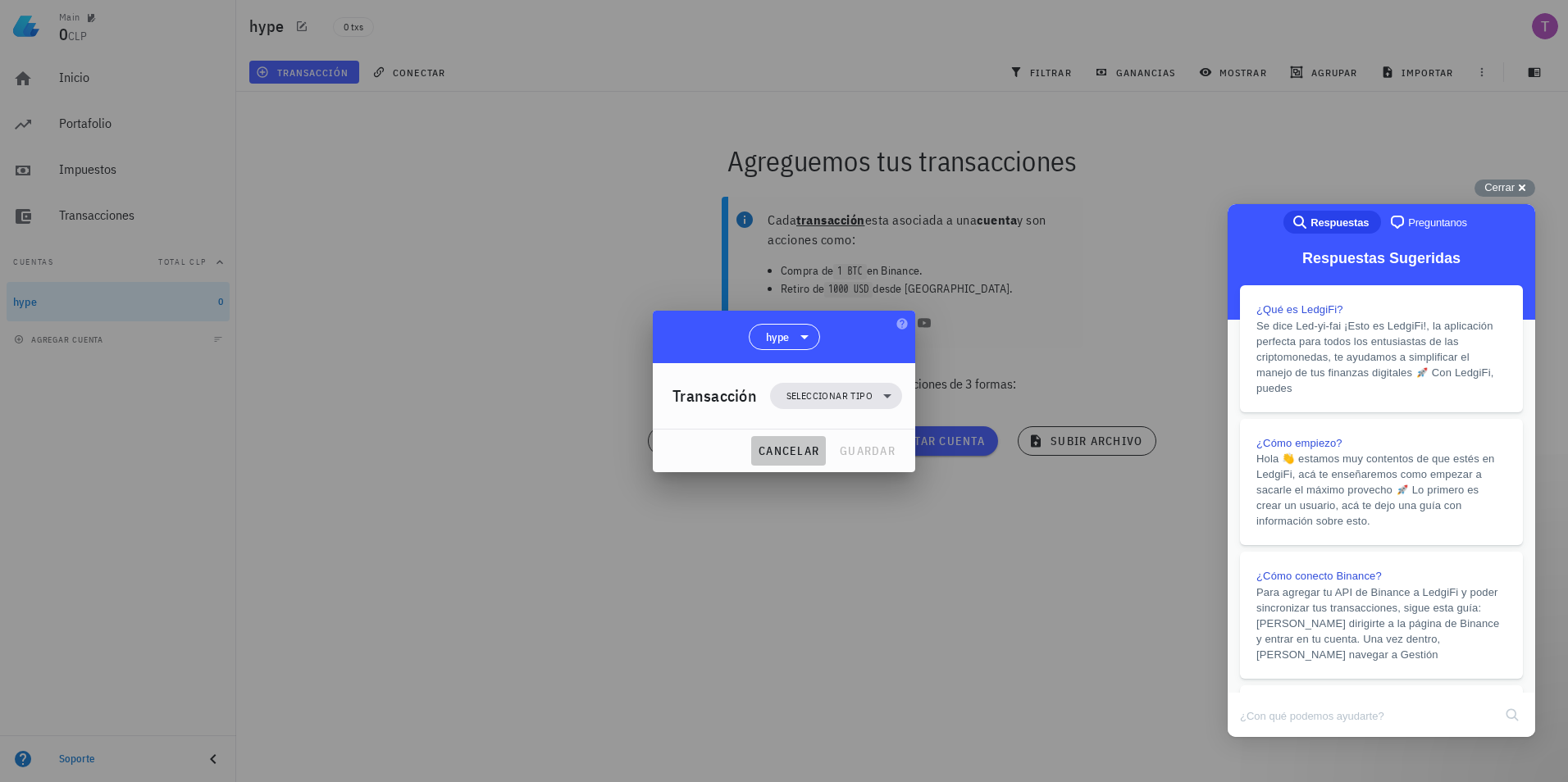 click on "cancelar" at bounding box center (788, 451) 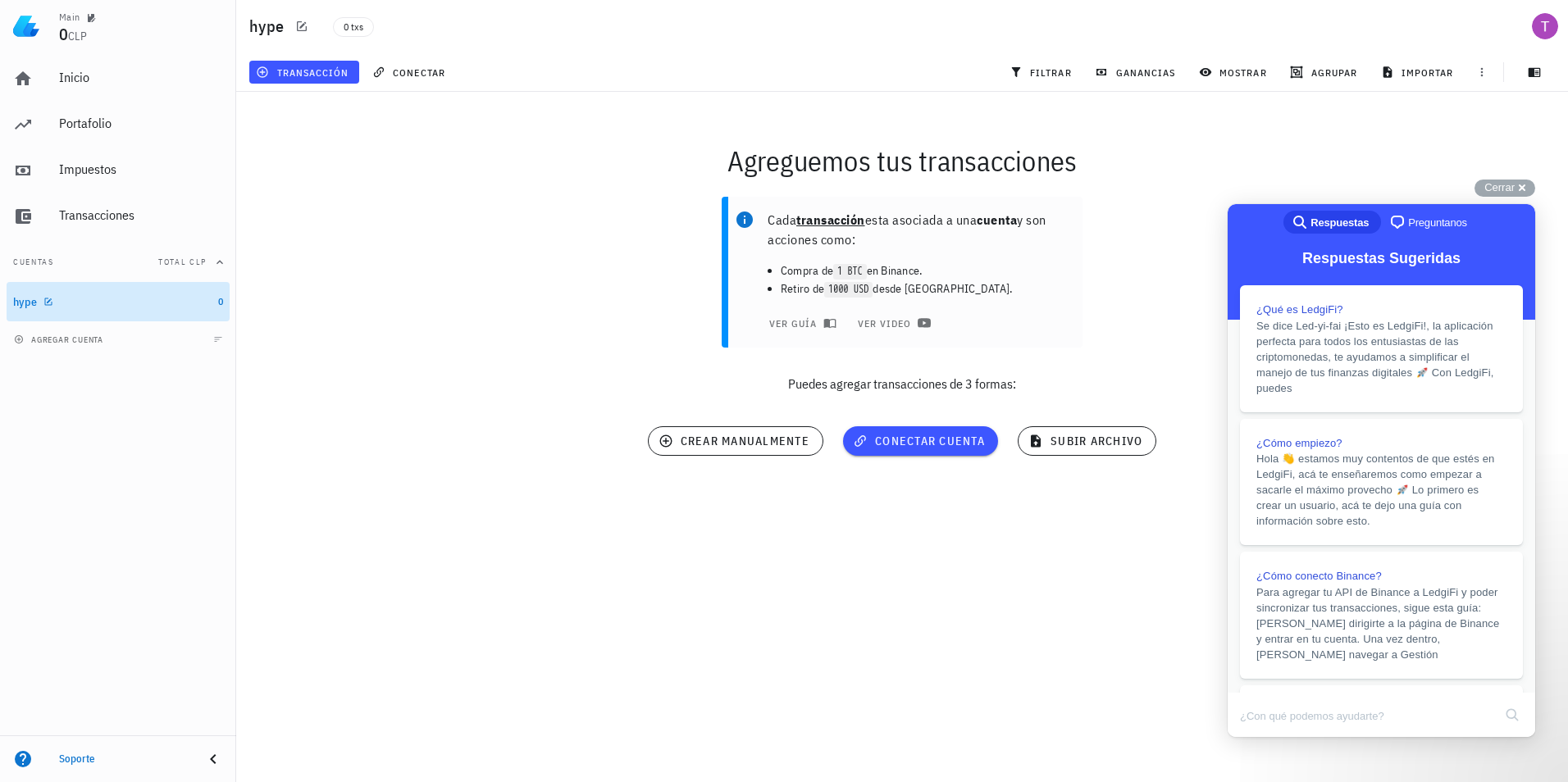 click on "hype" at bounding box center [112, 302] 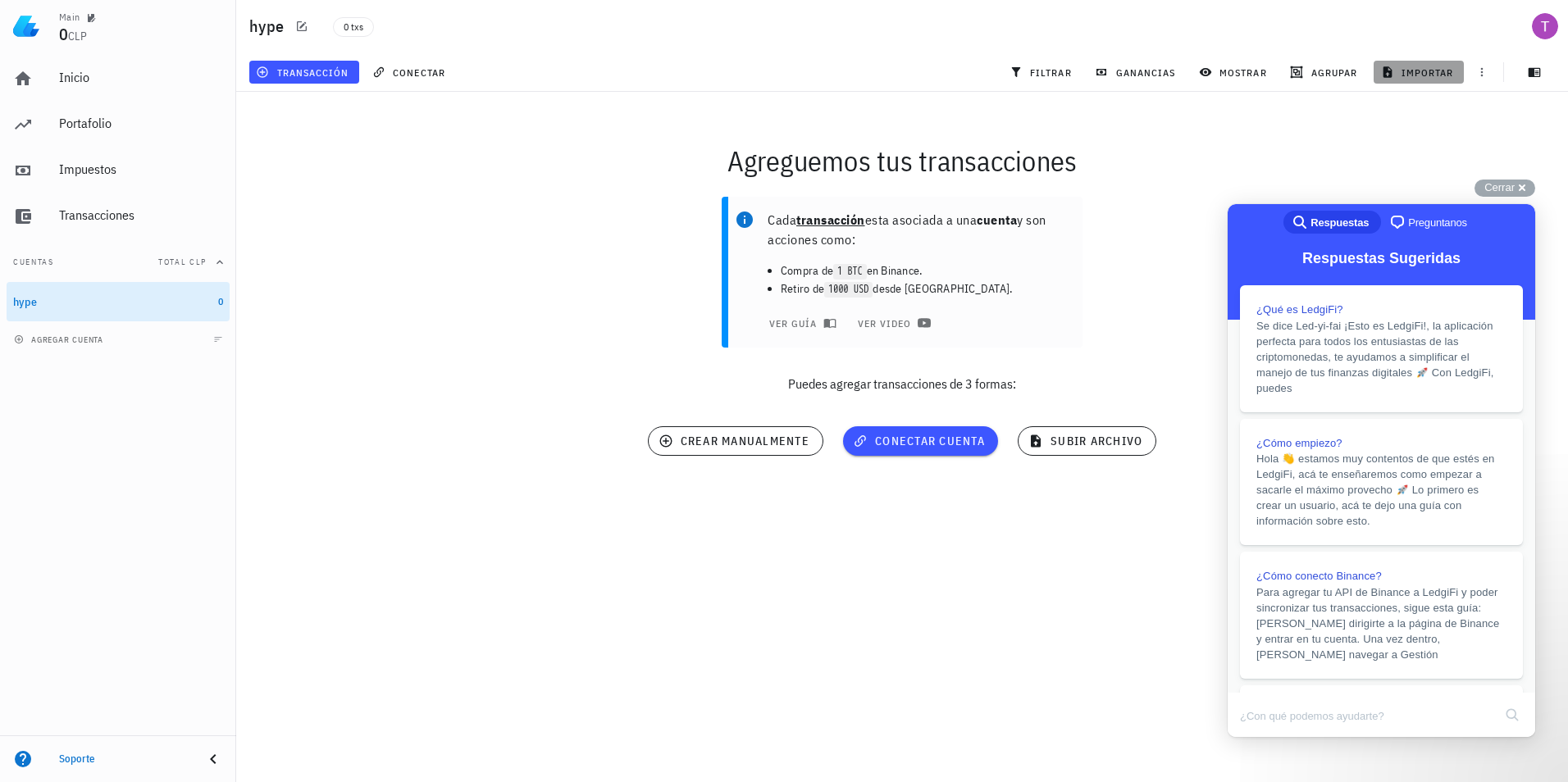 click on "importar" at bounding box center [1419, 72] 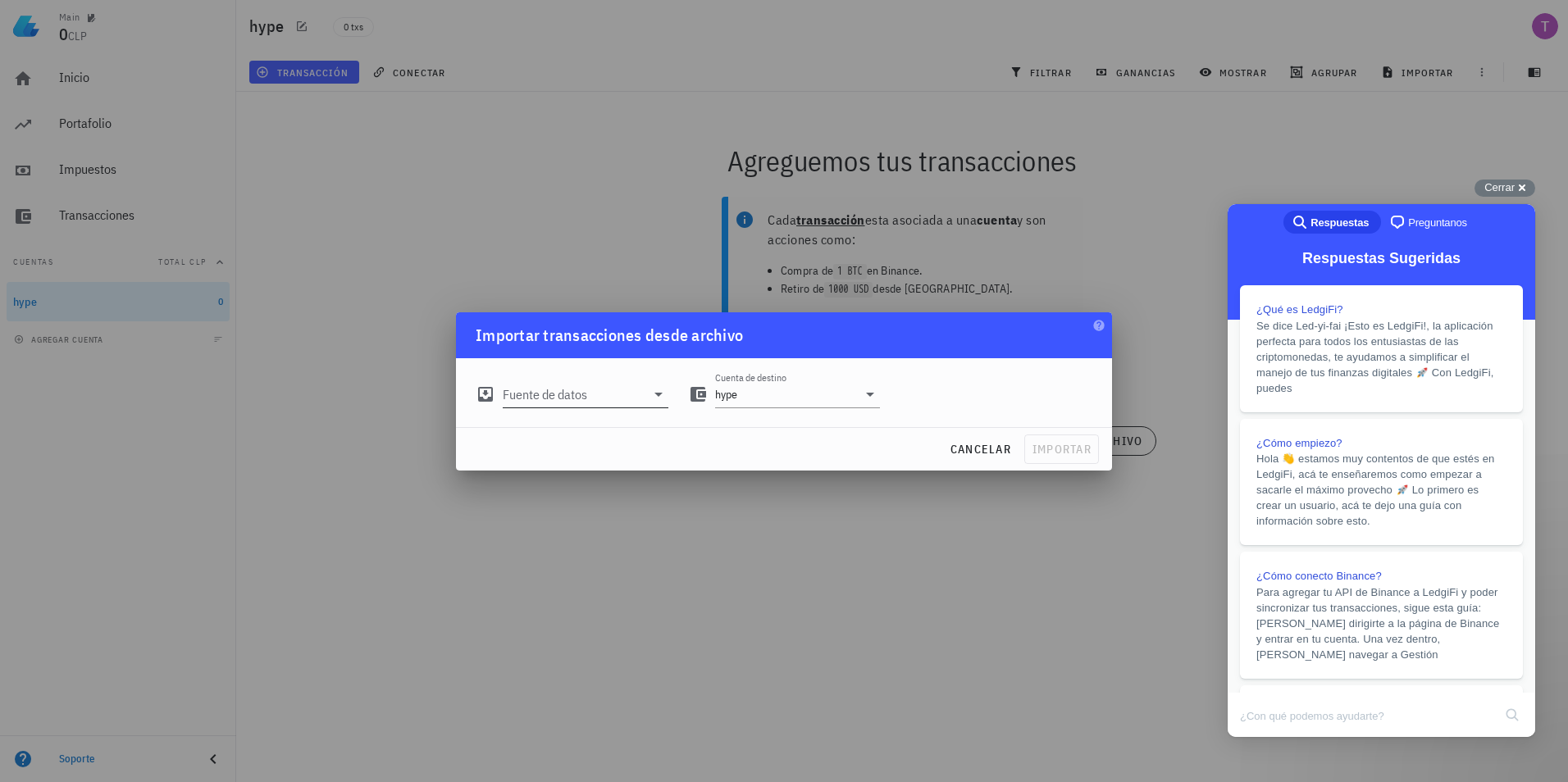 click on "Fuente de datos" at bounding box center [586, 394] 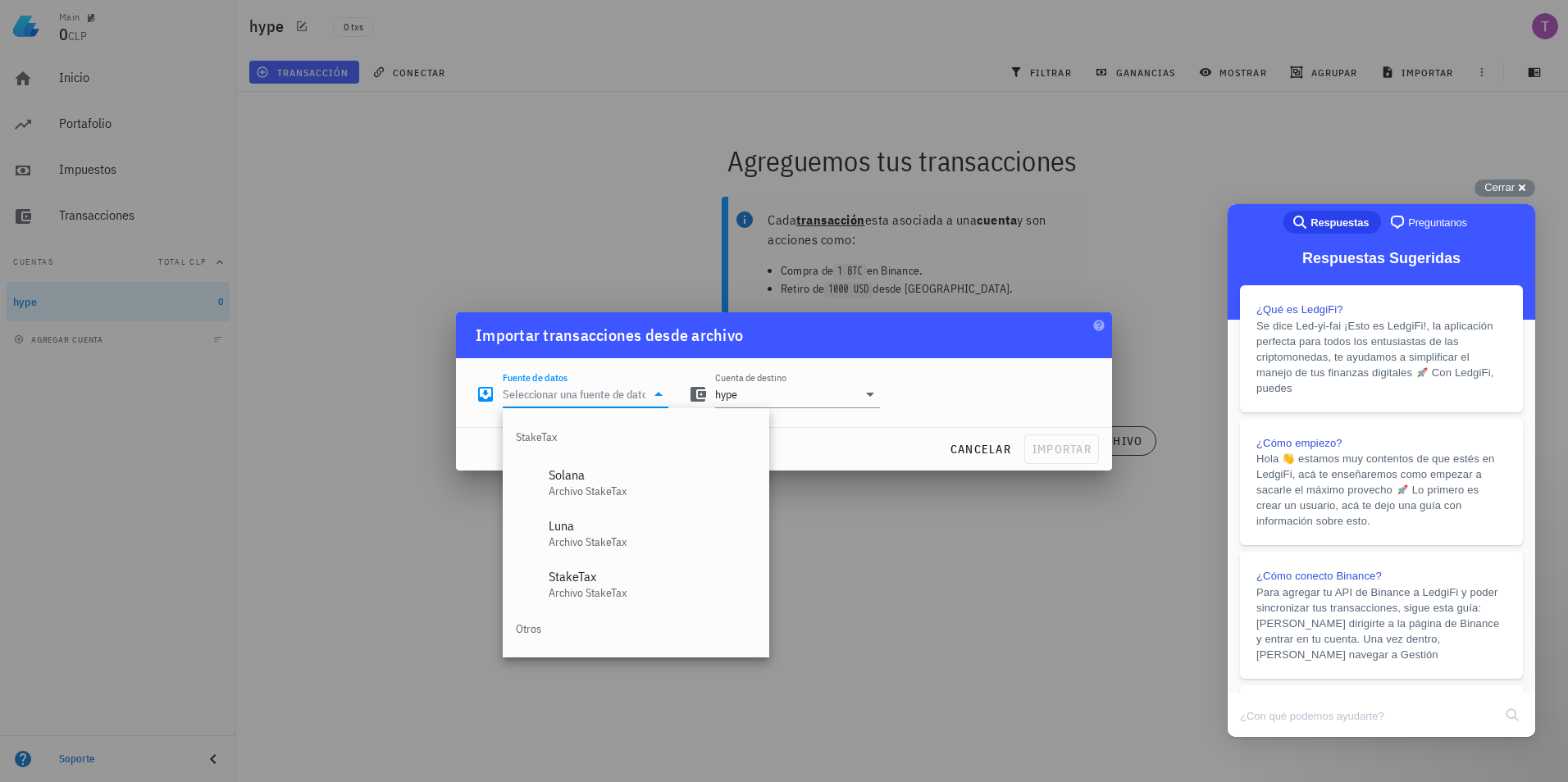 scroll, scrollTop: 684, scrollLeft: 0, axis: vertical 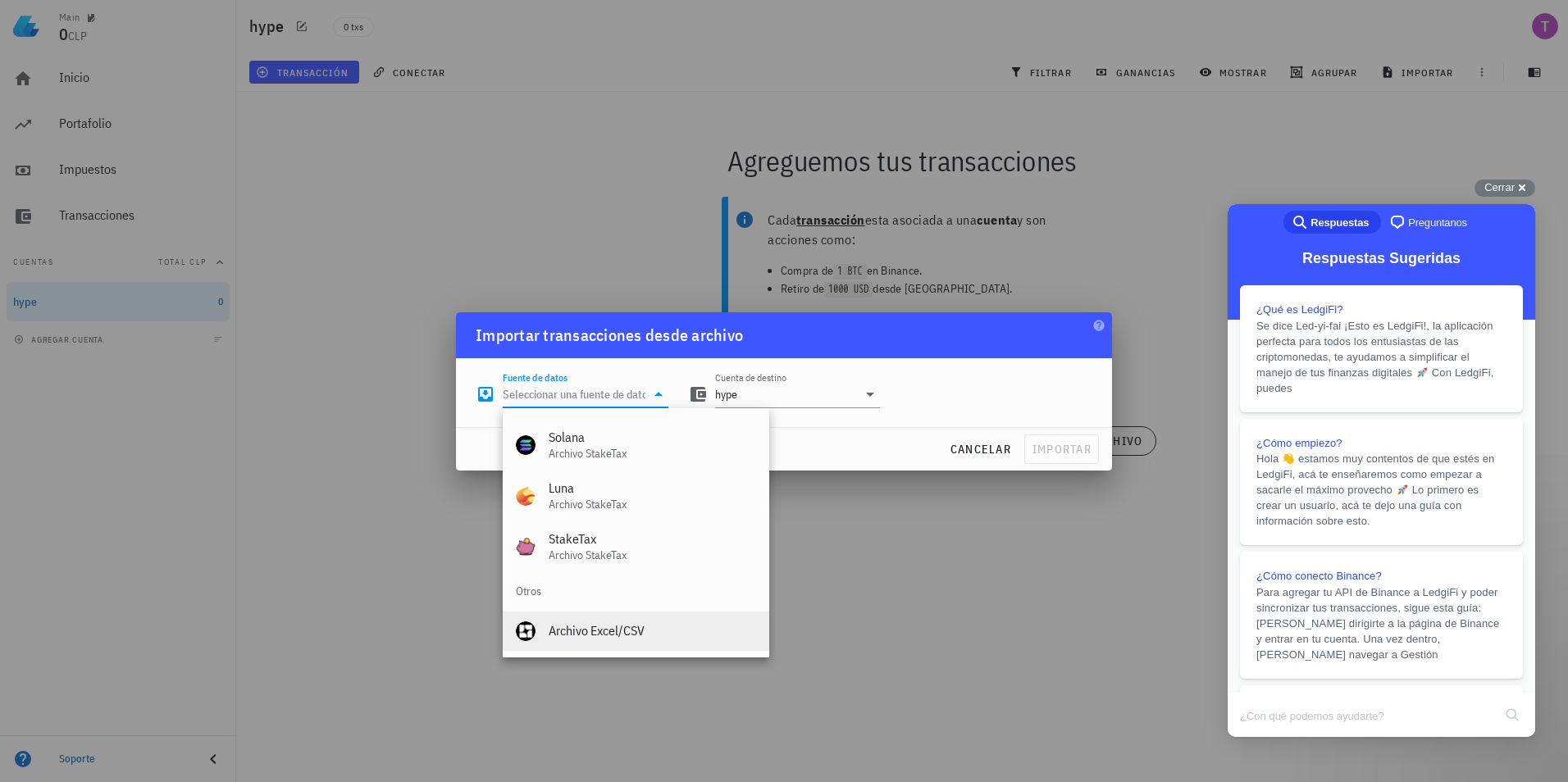 click on "Archivo Excel/CSV" at bounding box center (652, 630) 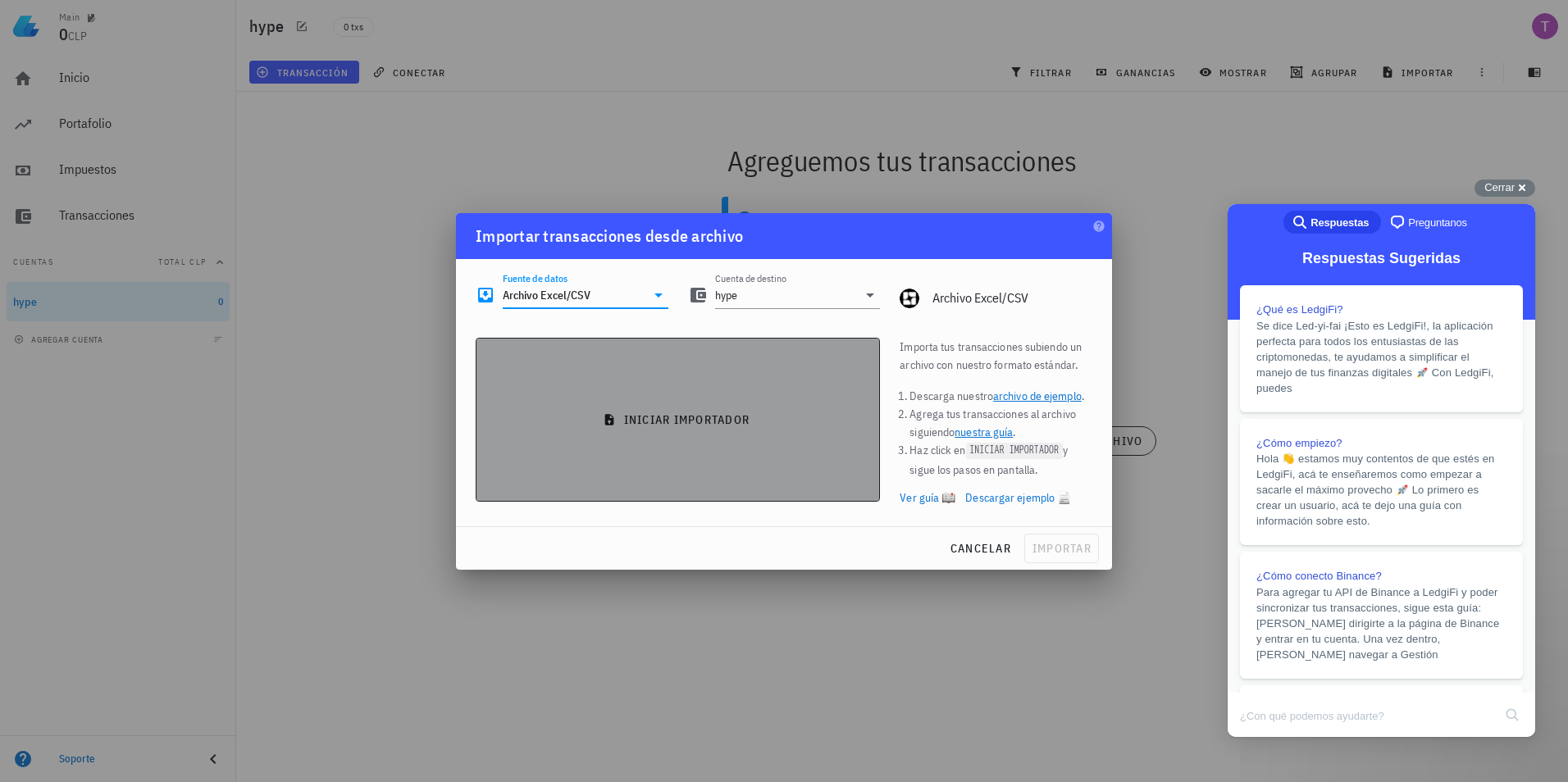 click on "iniciar importador" at bounding box center (677, 420) 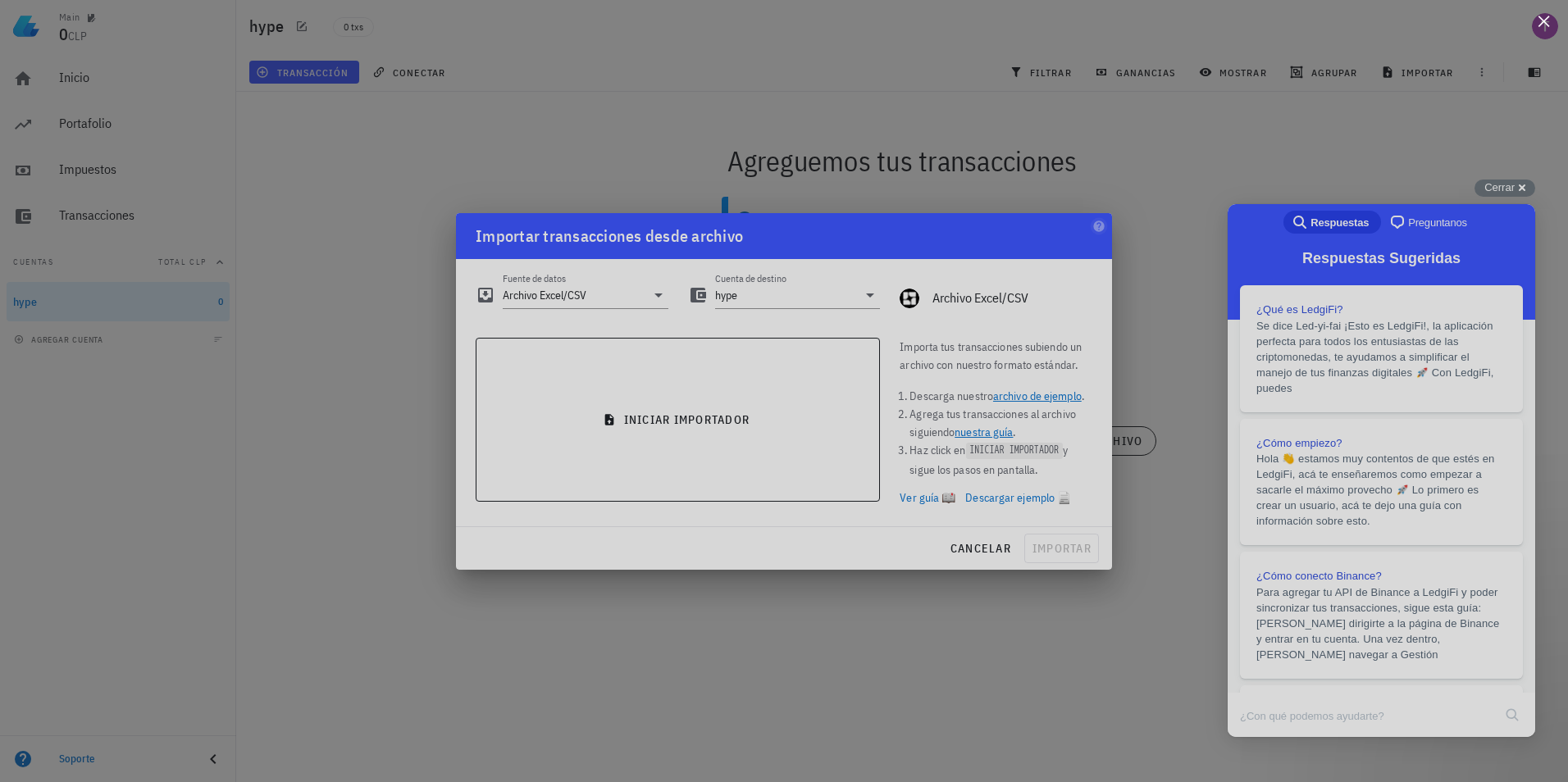 click at bounding box center [1543, 20] 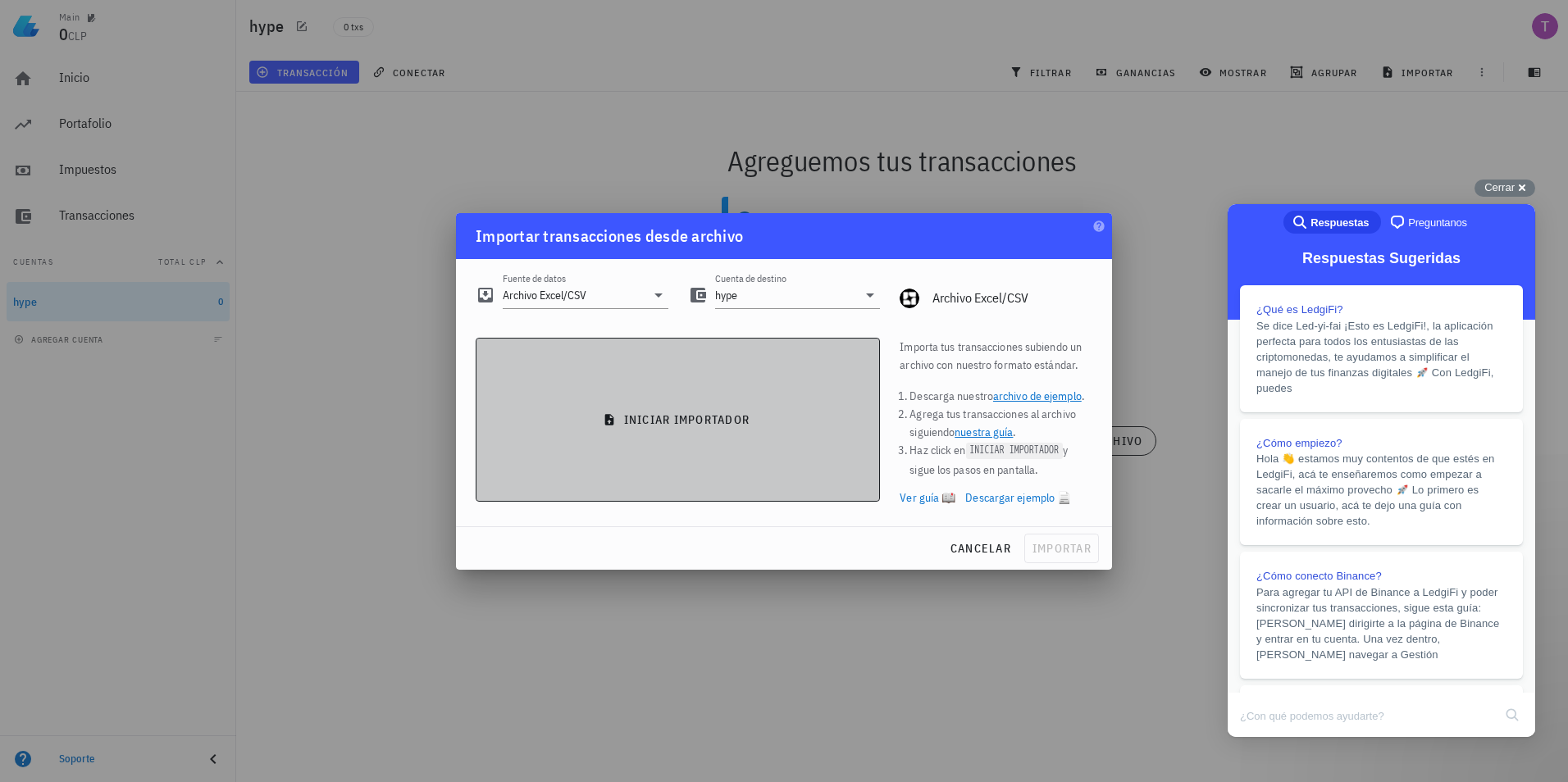 click on "iniciar importador" at bounding box center [677, 420] 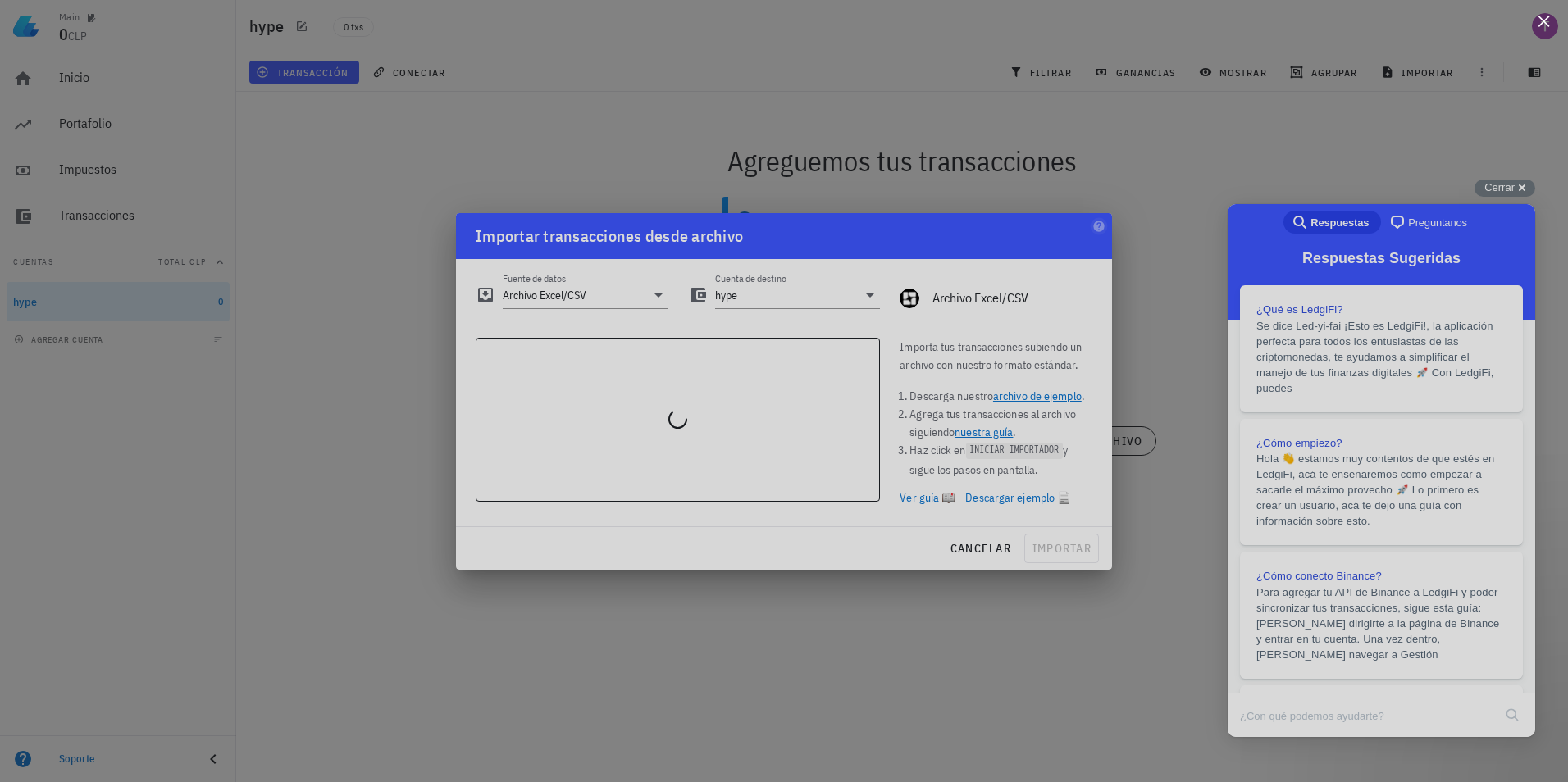 click at bounding box center [1543, 20] 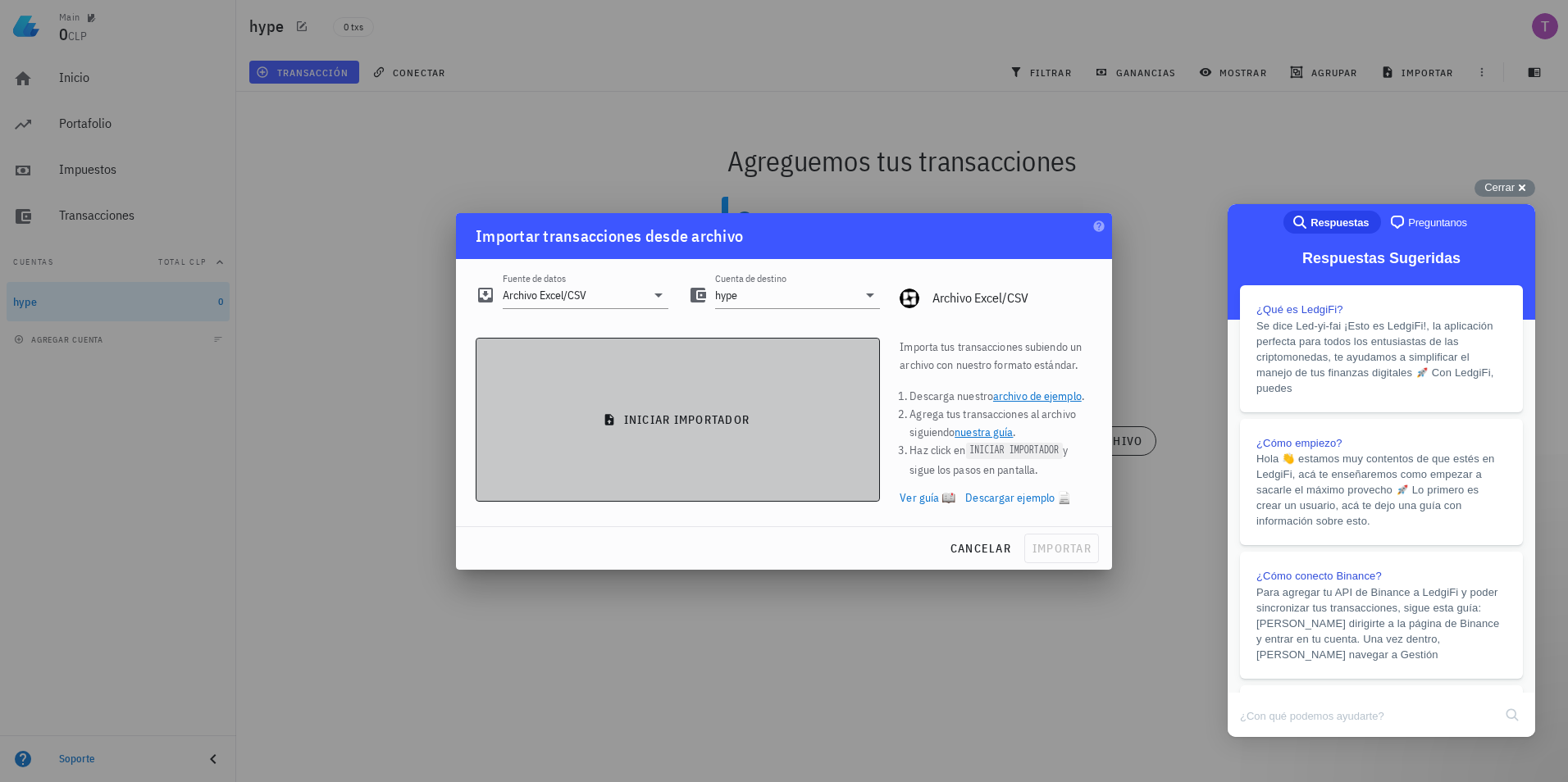 click on "iniciar importador" at bounding box center (677, 420) 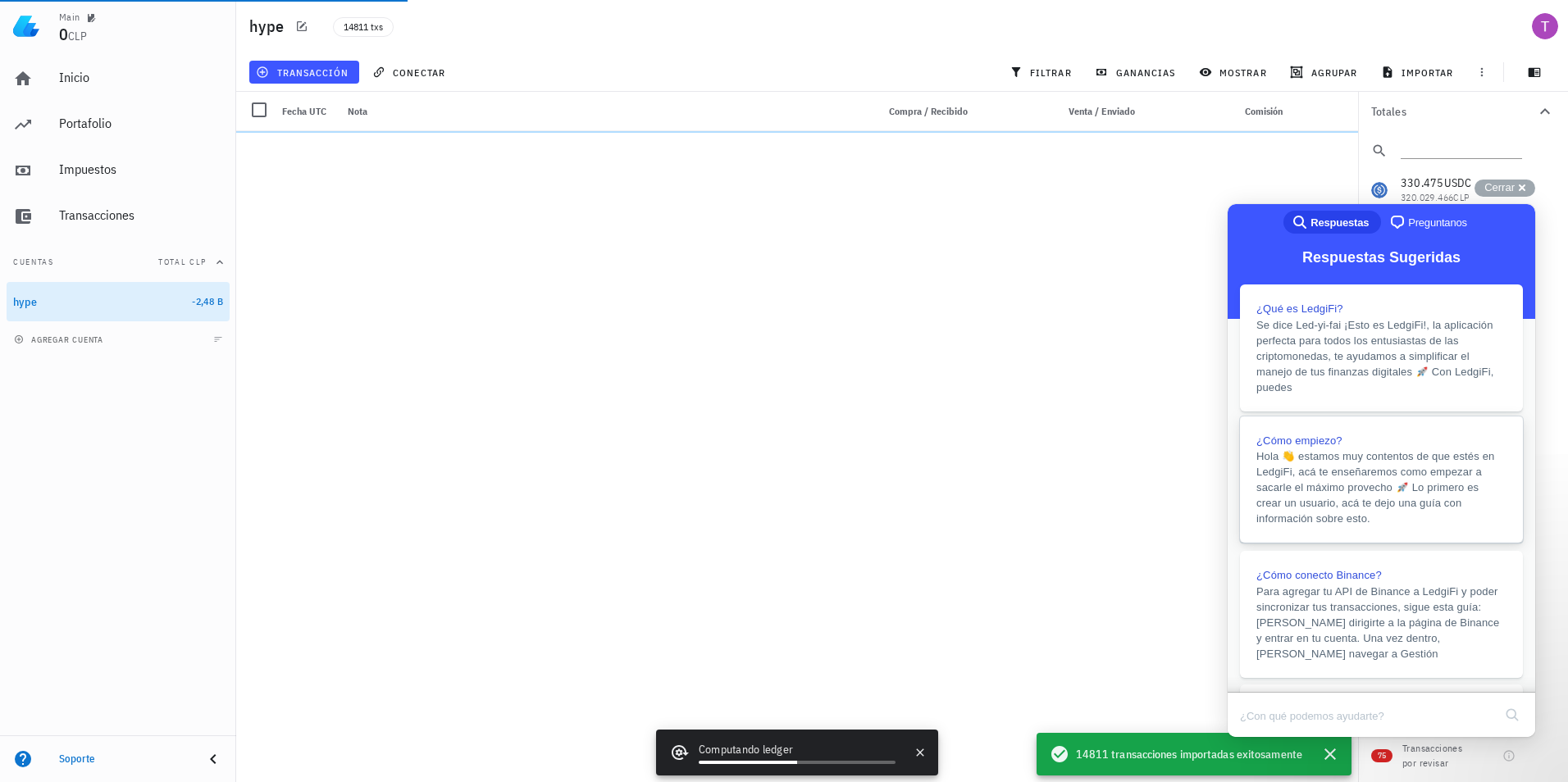 scroll, scrollTop: 0, scrollLeft: 0, axis: both 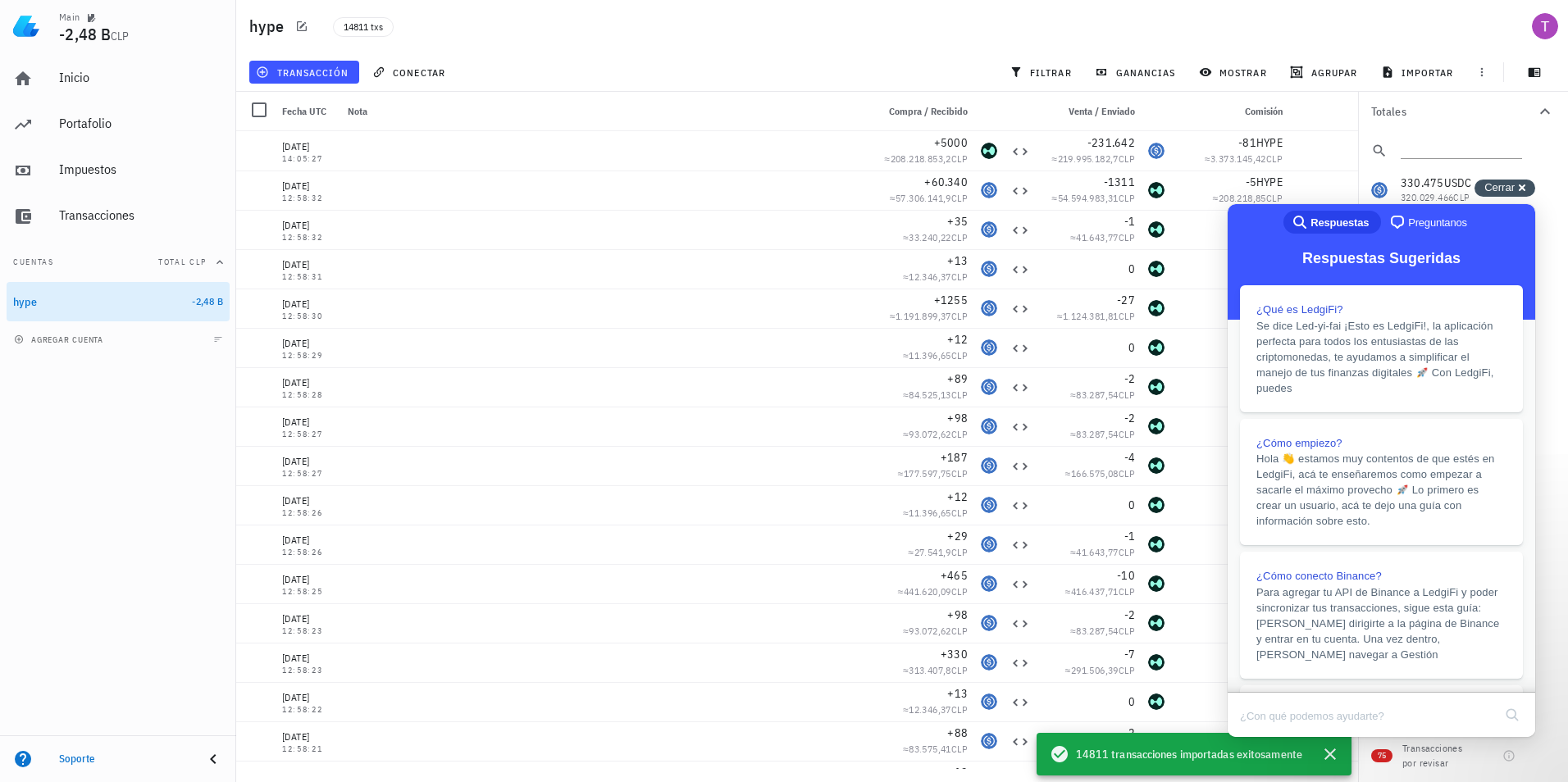 click on "Cerrar cross-small" at bounding box center (1505, 188) 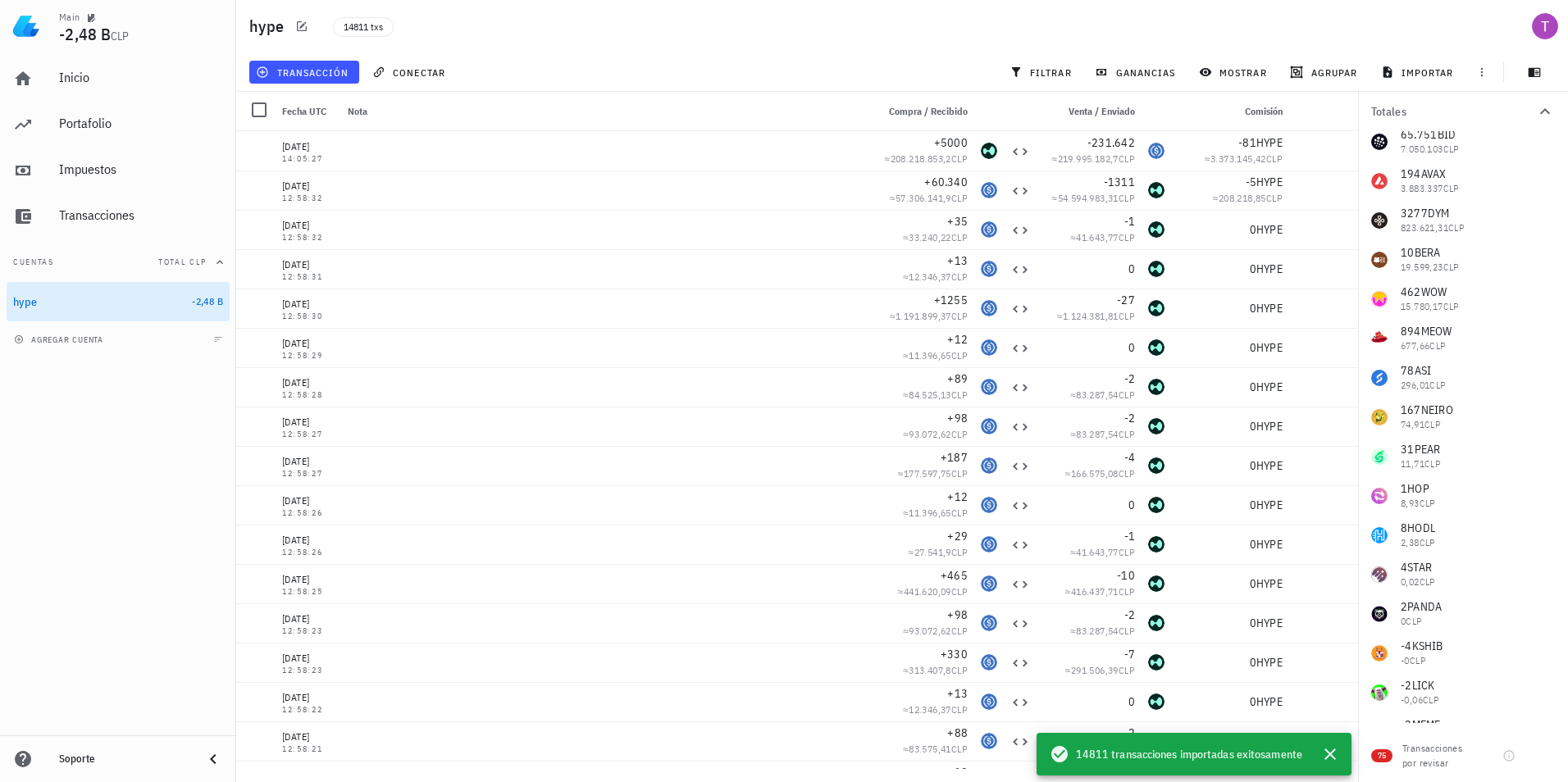 scroll, scrollTop: 0, scrollLeft: 0, axis: both 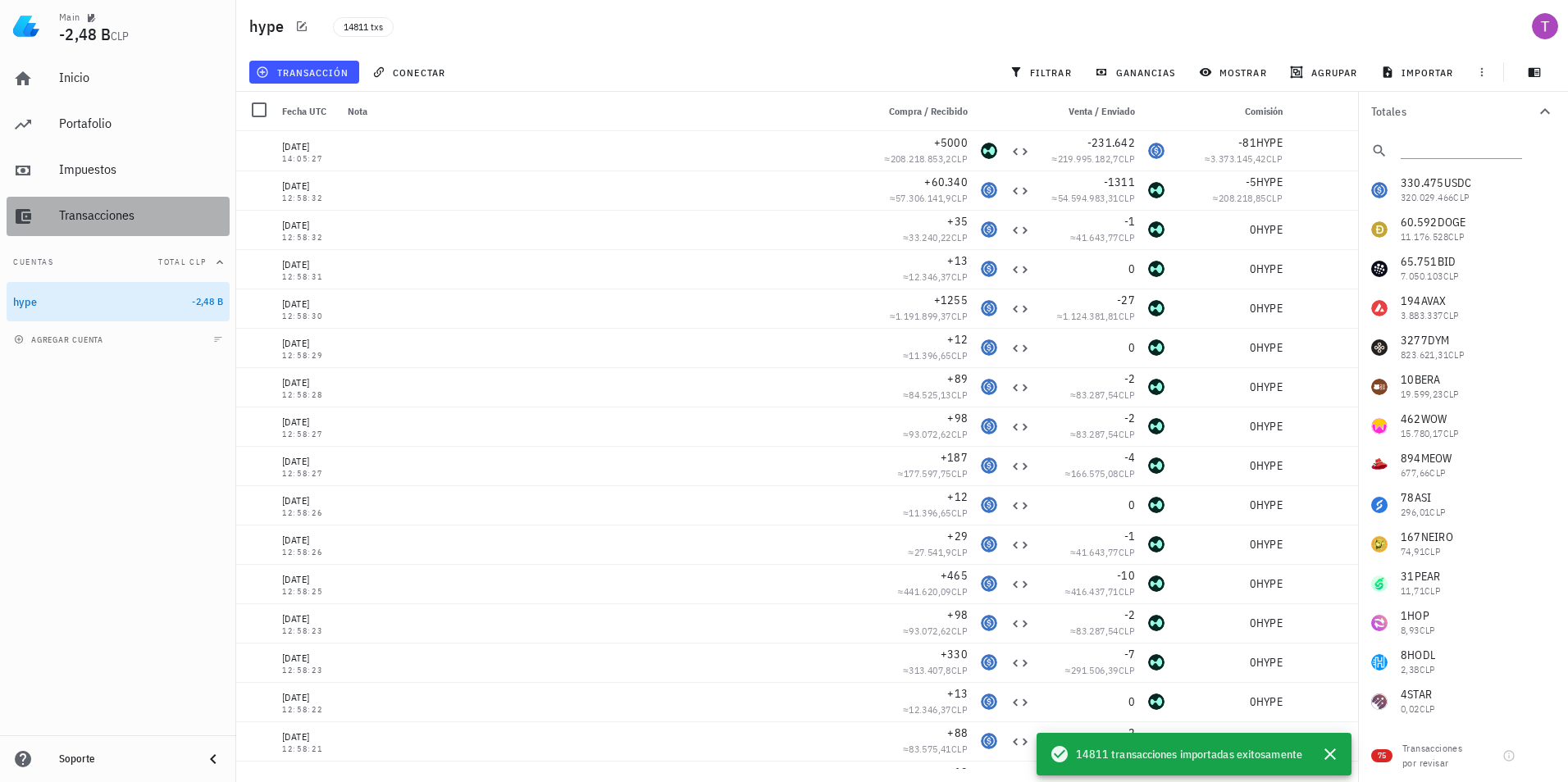 click on "Transacciones" at bounding box center [141, 215] 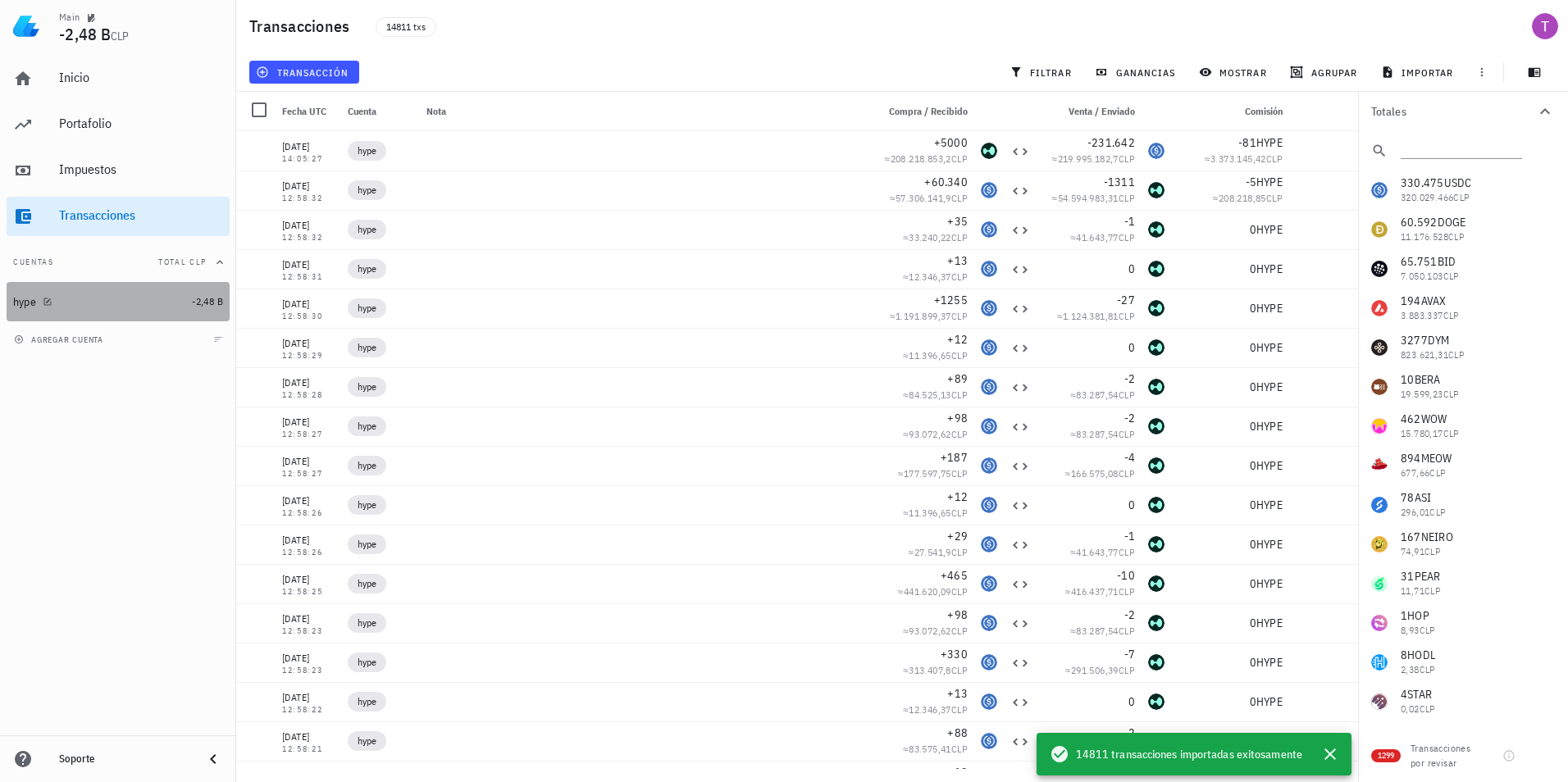 click on "hype" at bounding box center [99, 302] 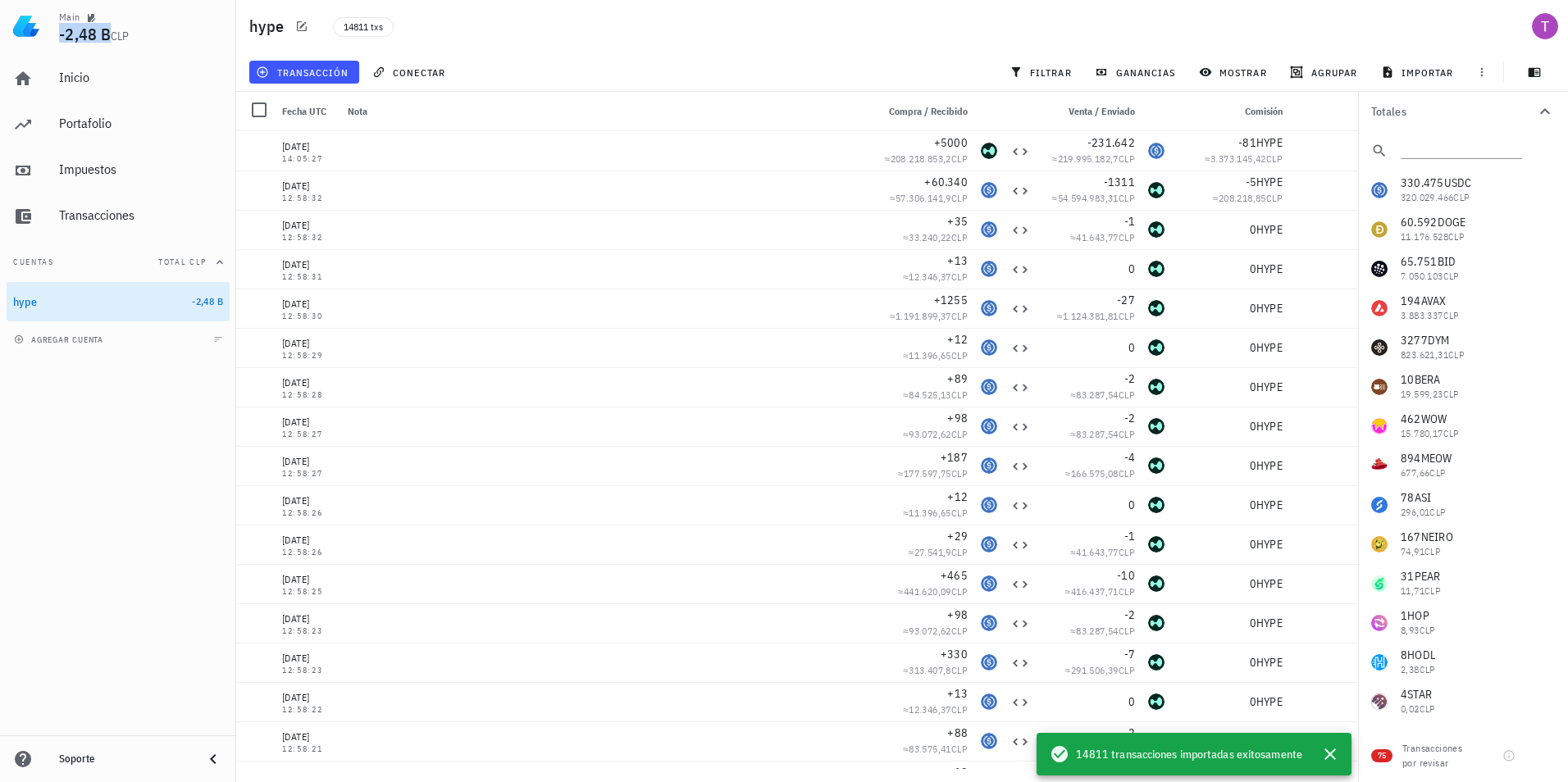click on "-2,48 B" at bounding box center (84, 34) 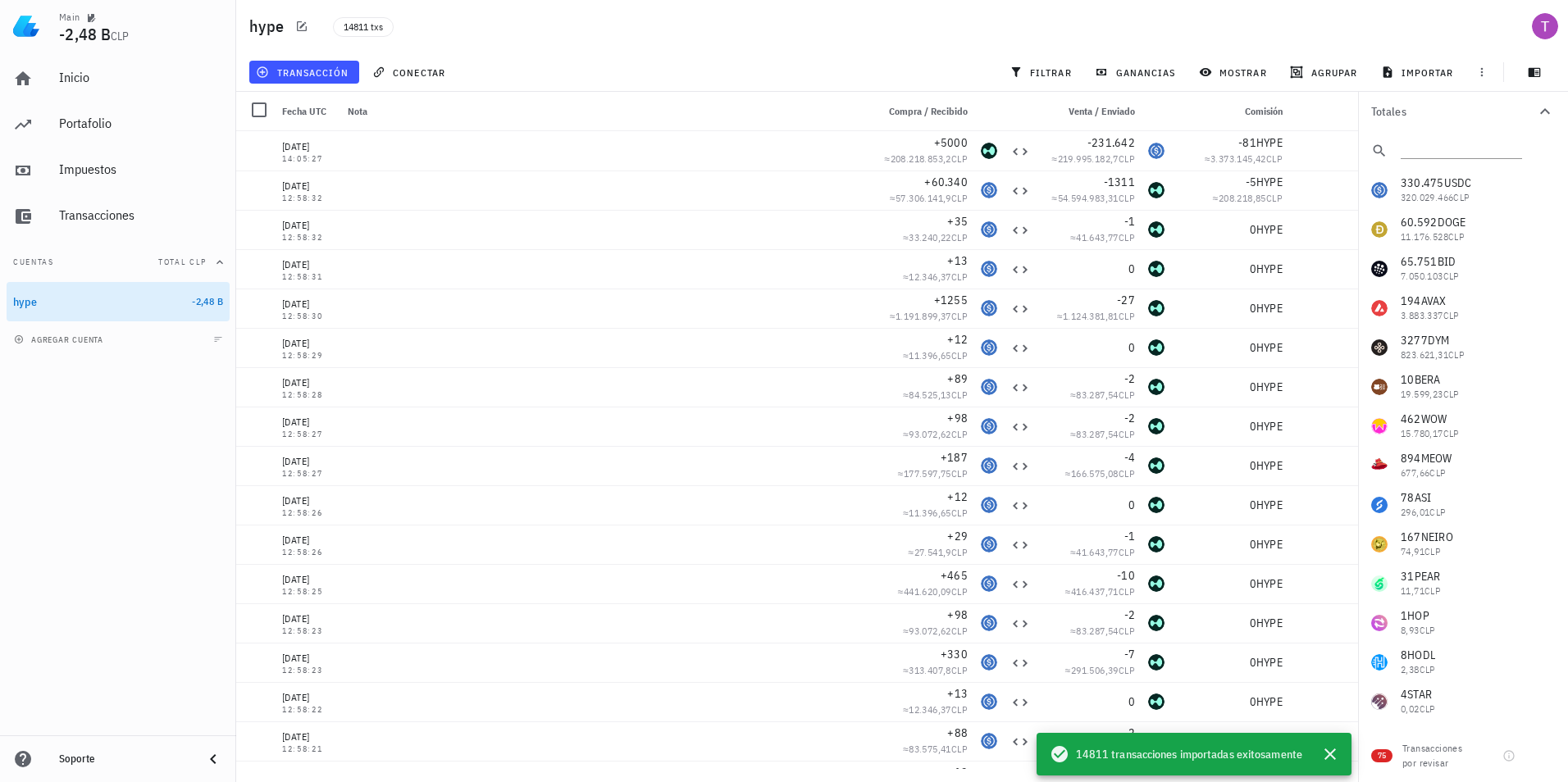 drag, startPoint x: 78, startPoint y: 41, endPoint x: 175, endPoint y: 440, distance: 410.62148 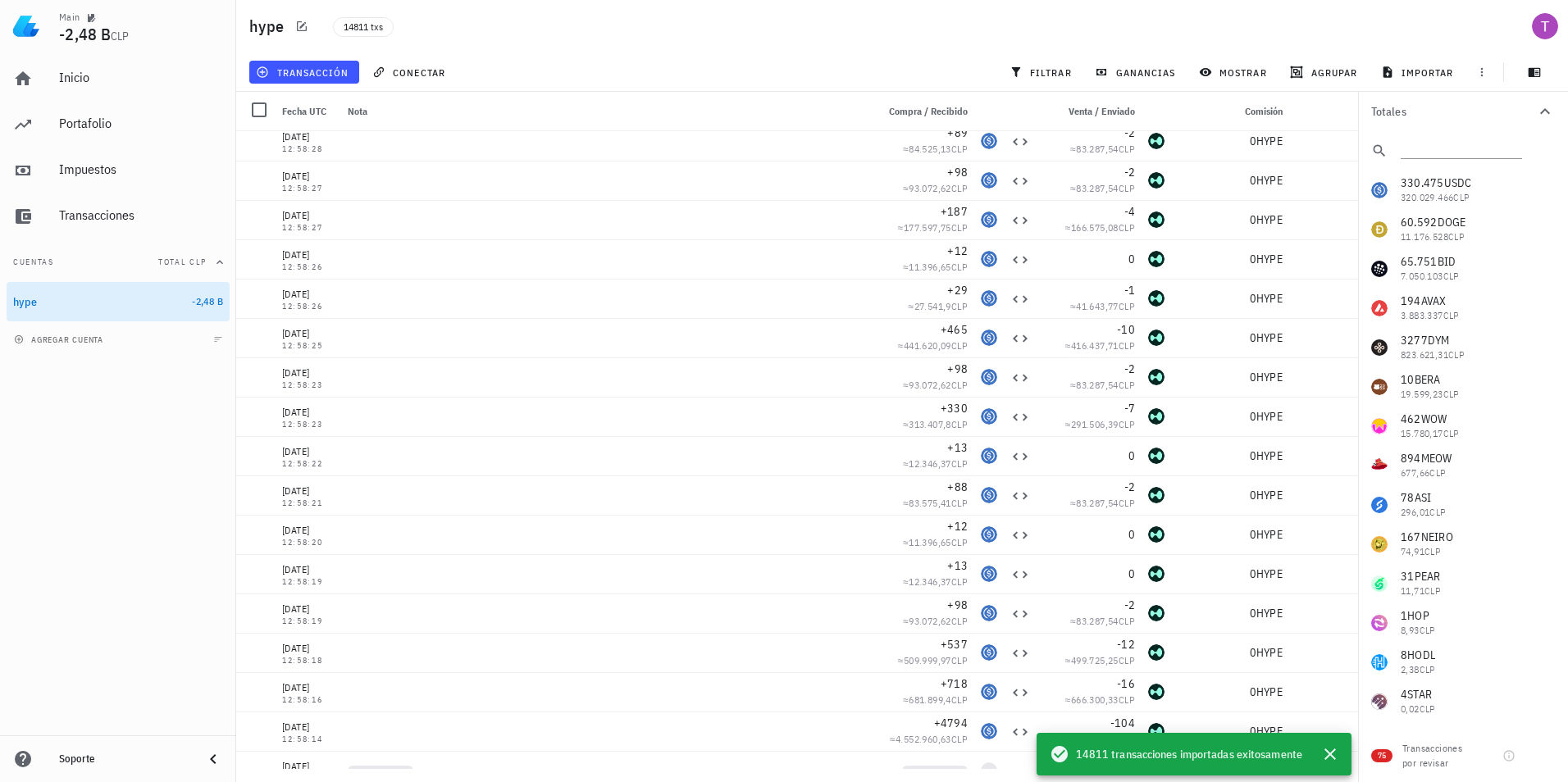 scroll, scrollTop: 0, scrollLeft: 0, axis: both 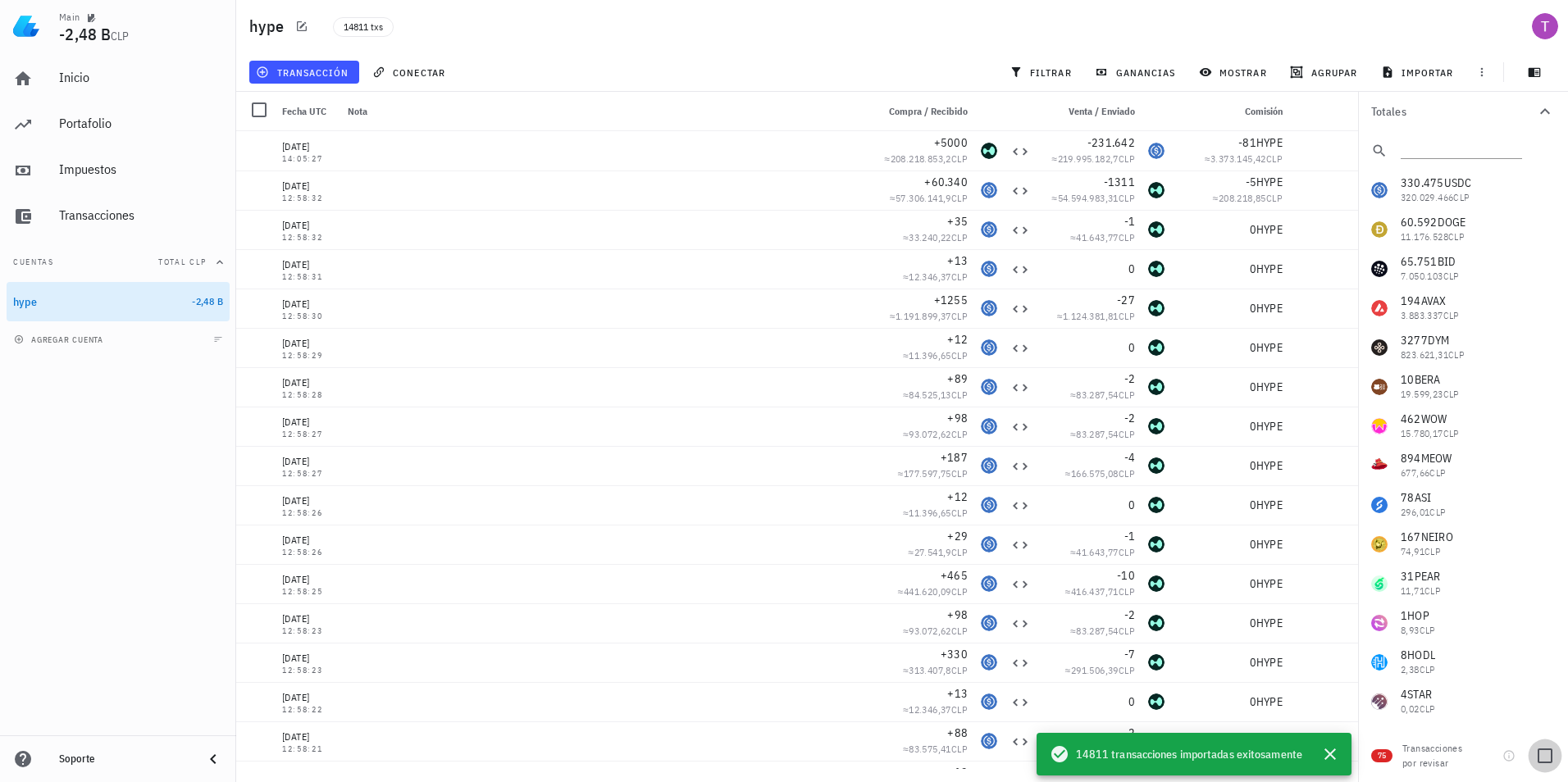 click at bounding box center [1545, 756] 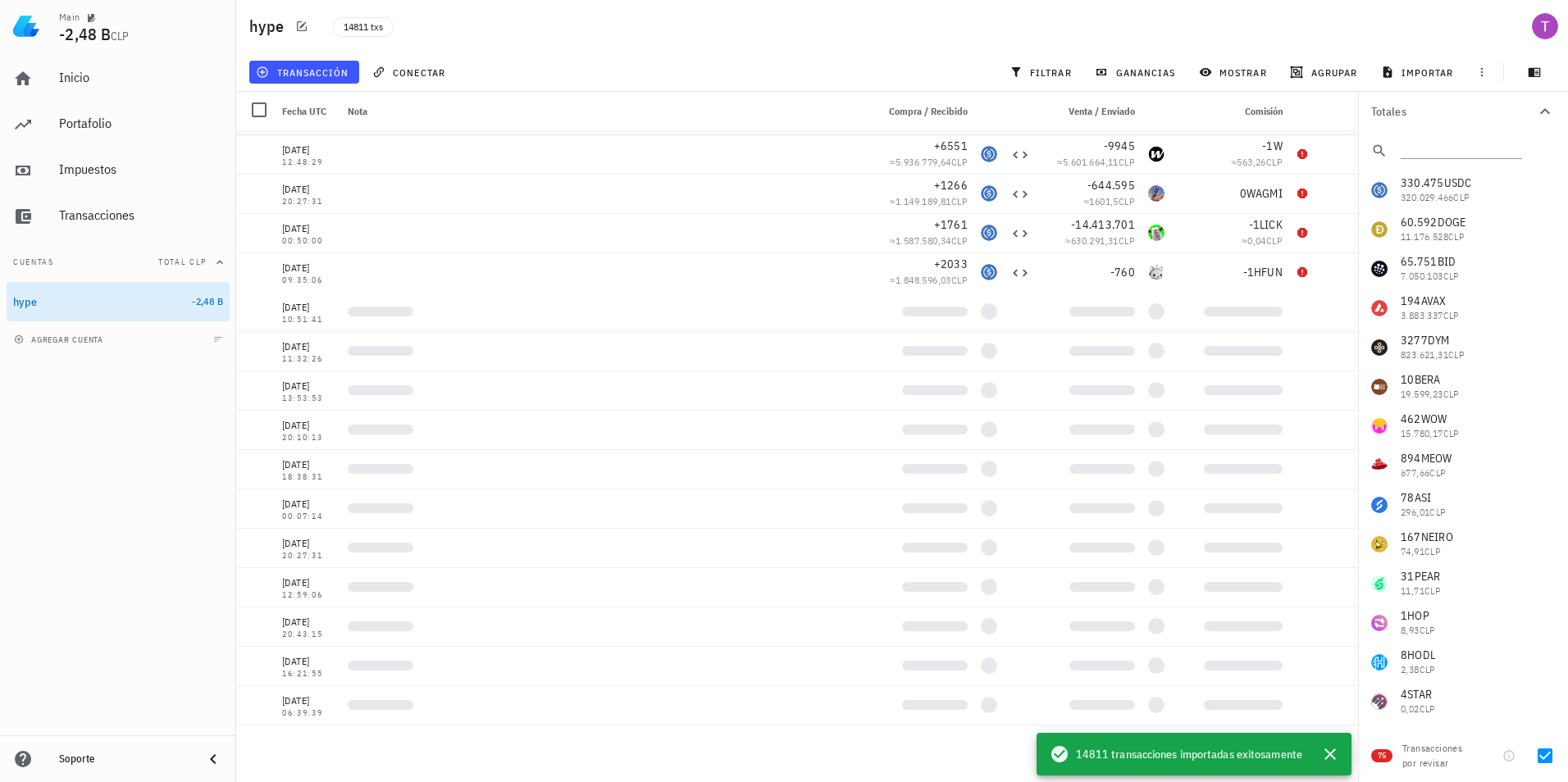 scroll, scrollTop: 984, scrollLeft: 0, axis: vertical 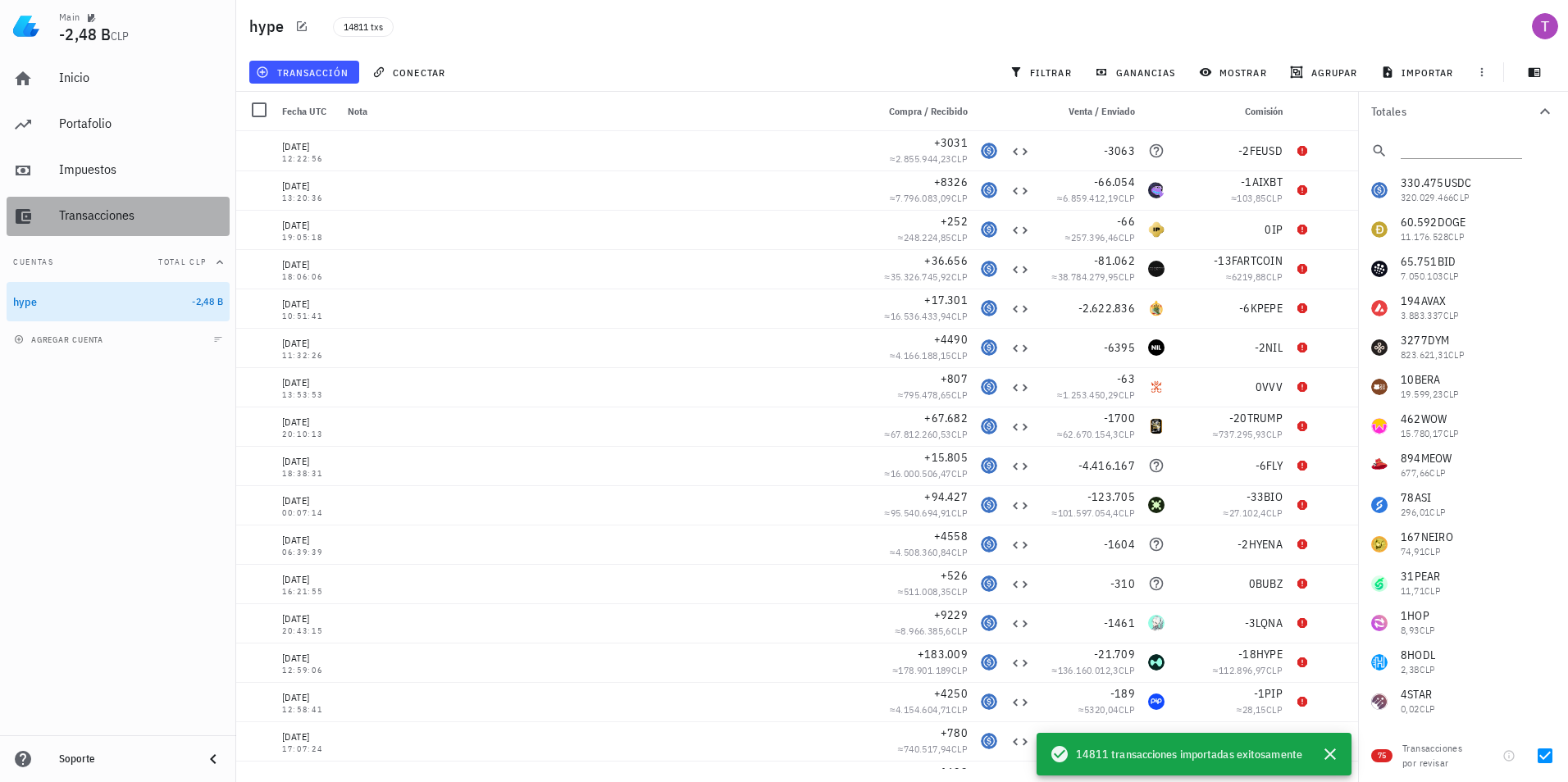 click on "Transacciones" at bounding box center [141, 215] 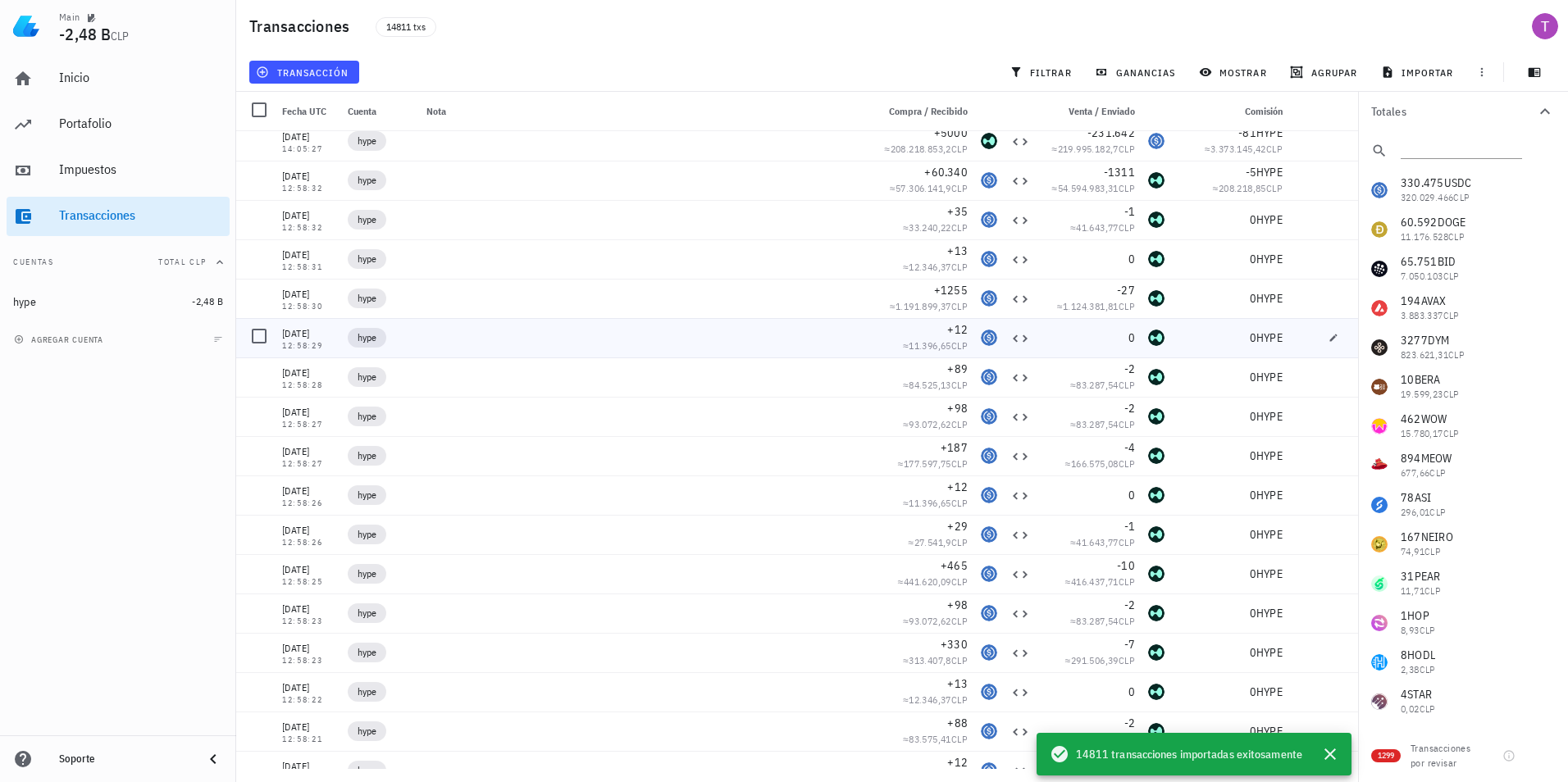scroll, scrollTop: 0, scrollLeft: 0, axis: both 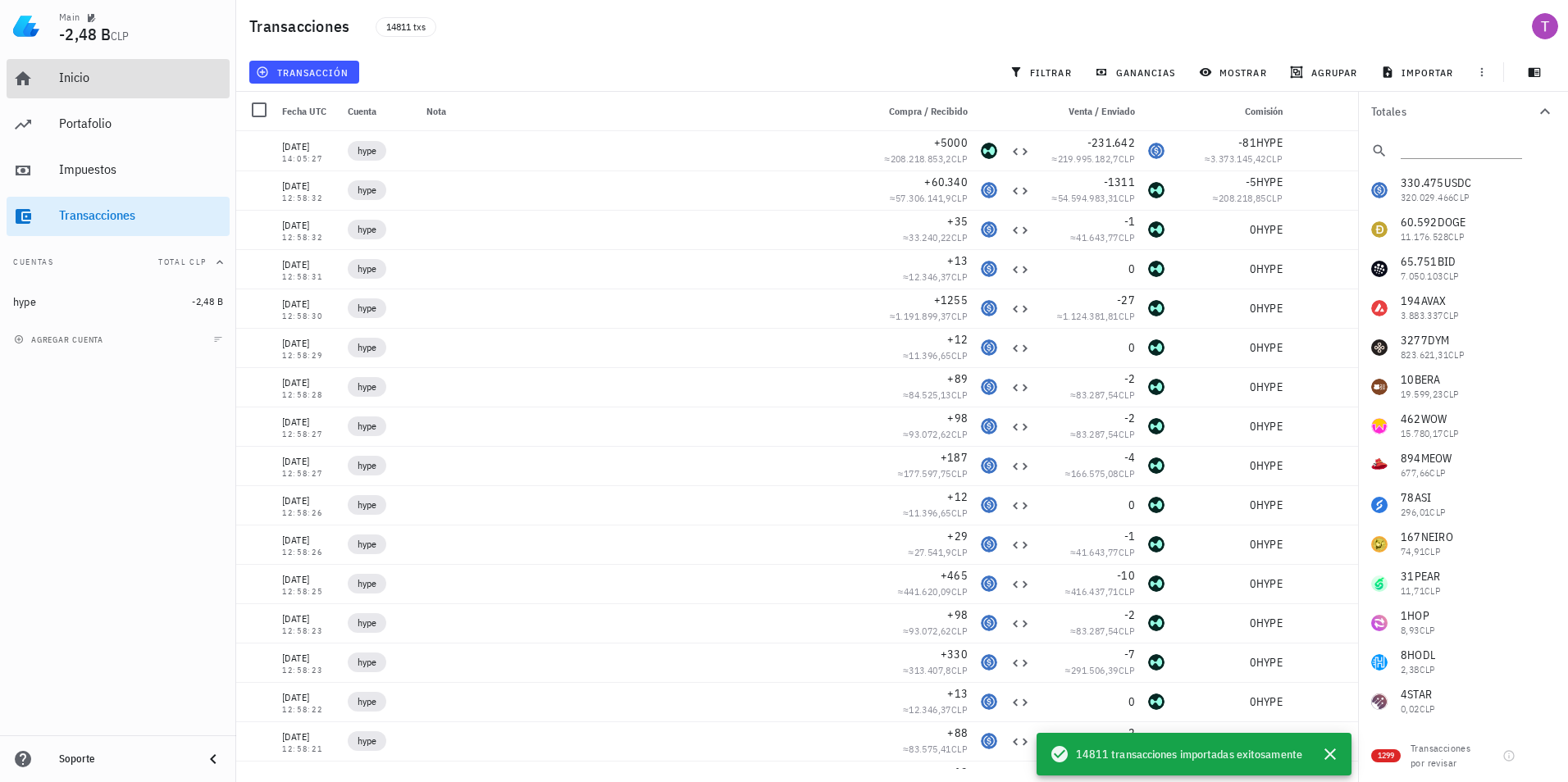 click on "Inicio" at bounding box center [141, 77] 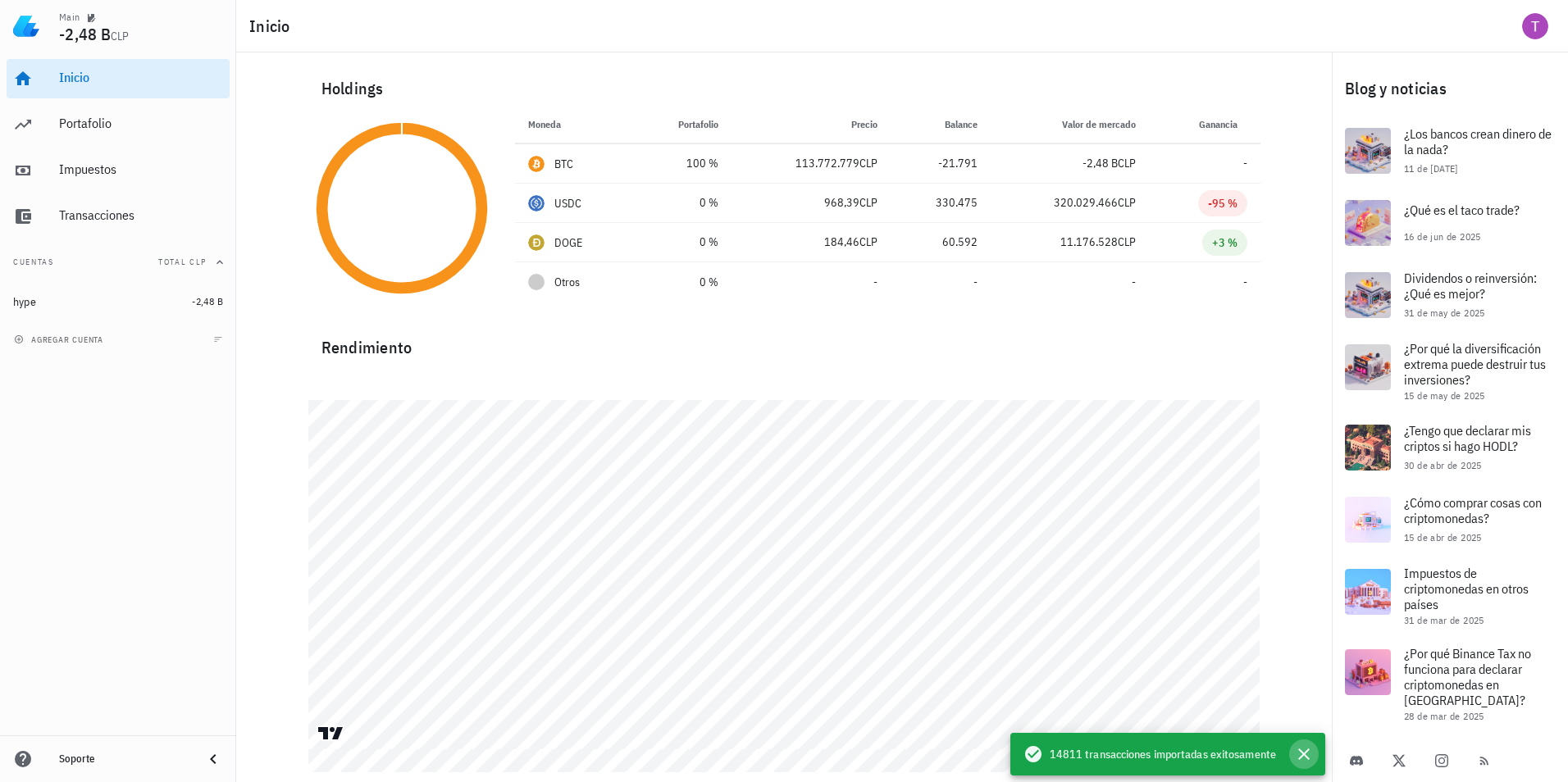 click 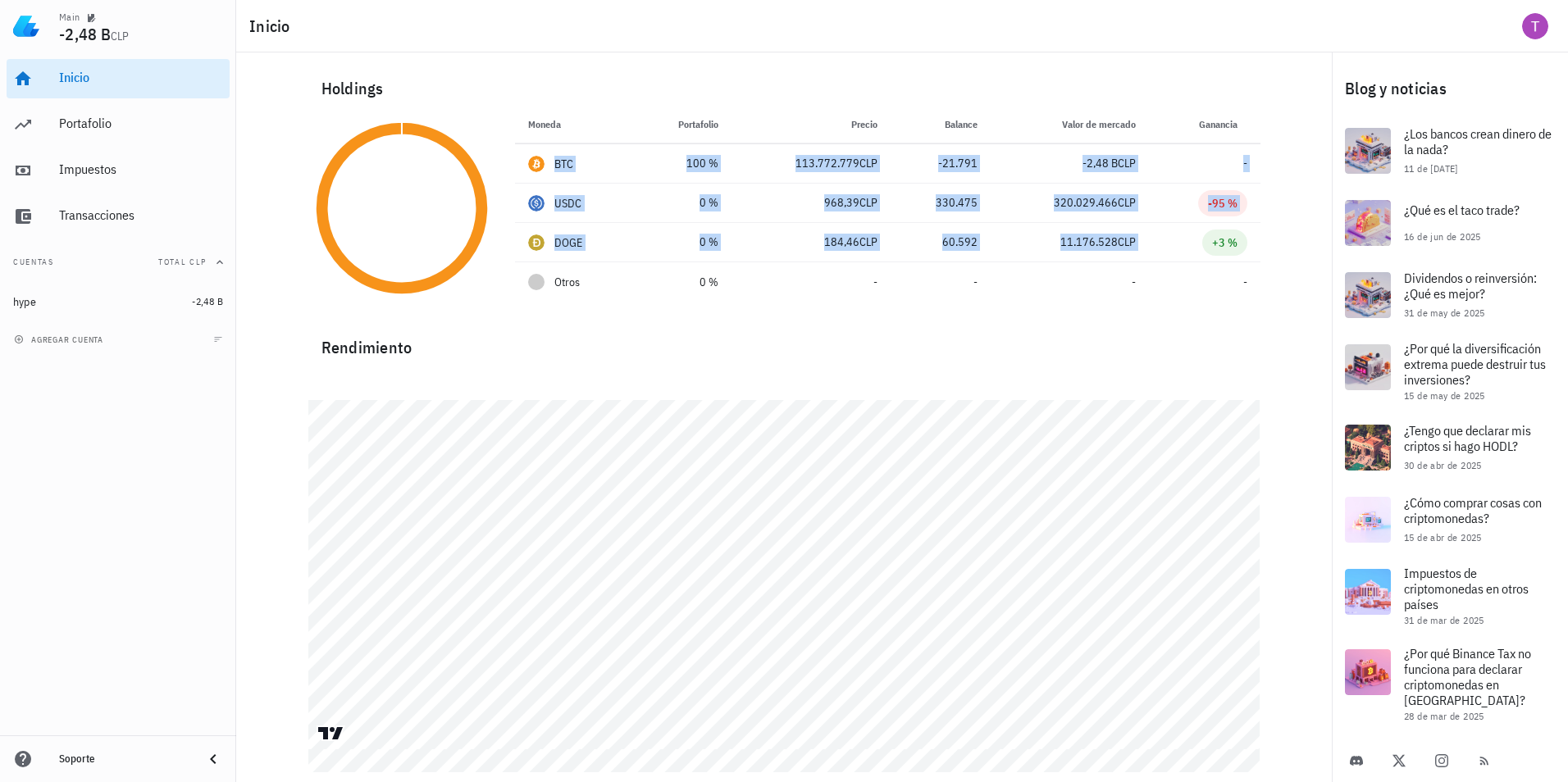 drag, startPoint x: 1151, startPoint y: 241, endPoint x: 542, endPoint y: 130, distance: 619.03312 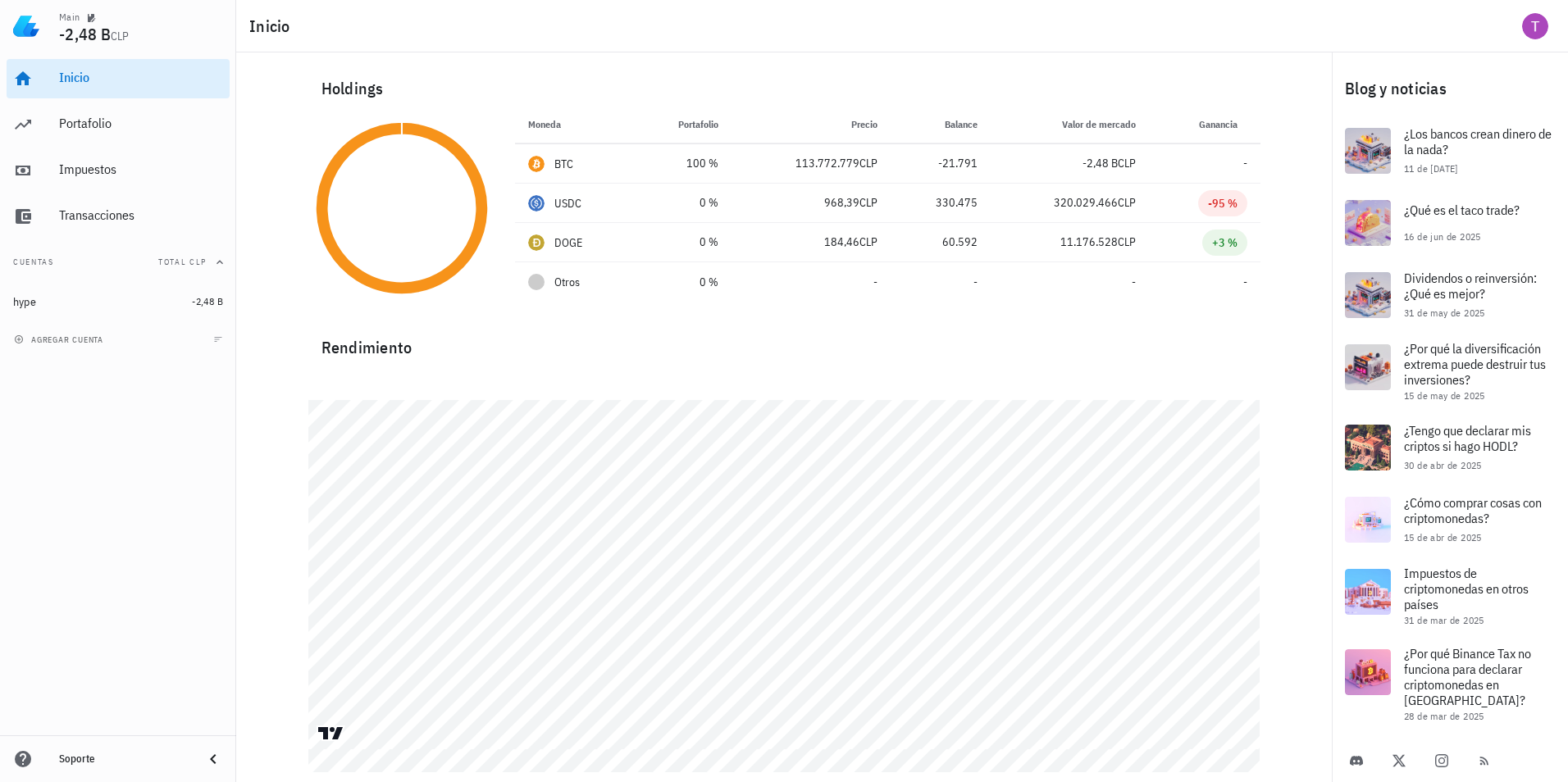 click on "Rendimiento" at bounding box center [784, 341] 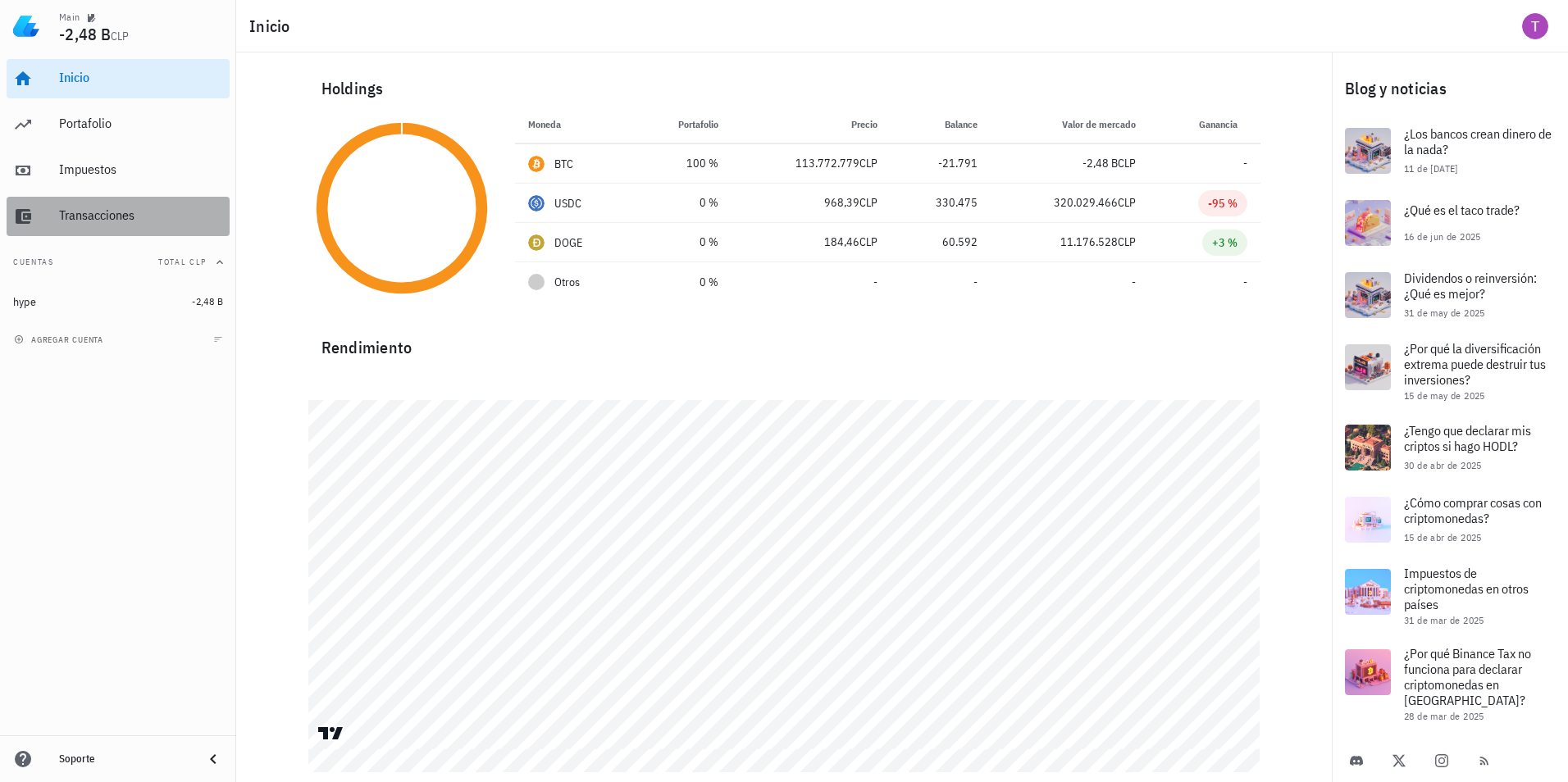 click on "Transacciones" at bounding box center (141, 216) 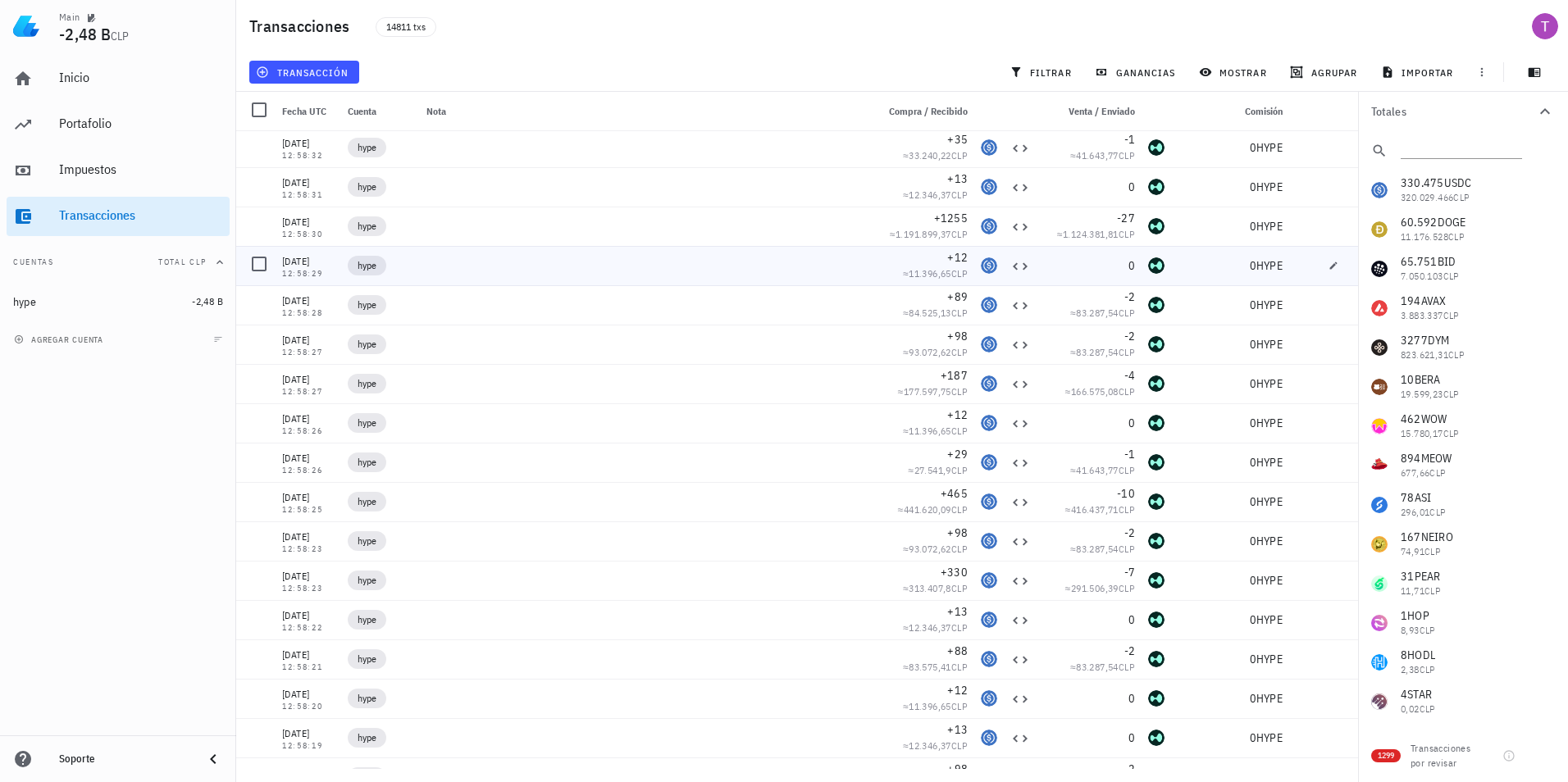 scroll, scrollTop: 0, scrollLeft: 0, axis: both 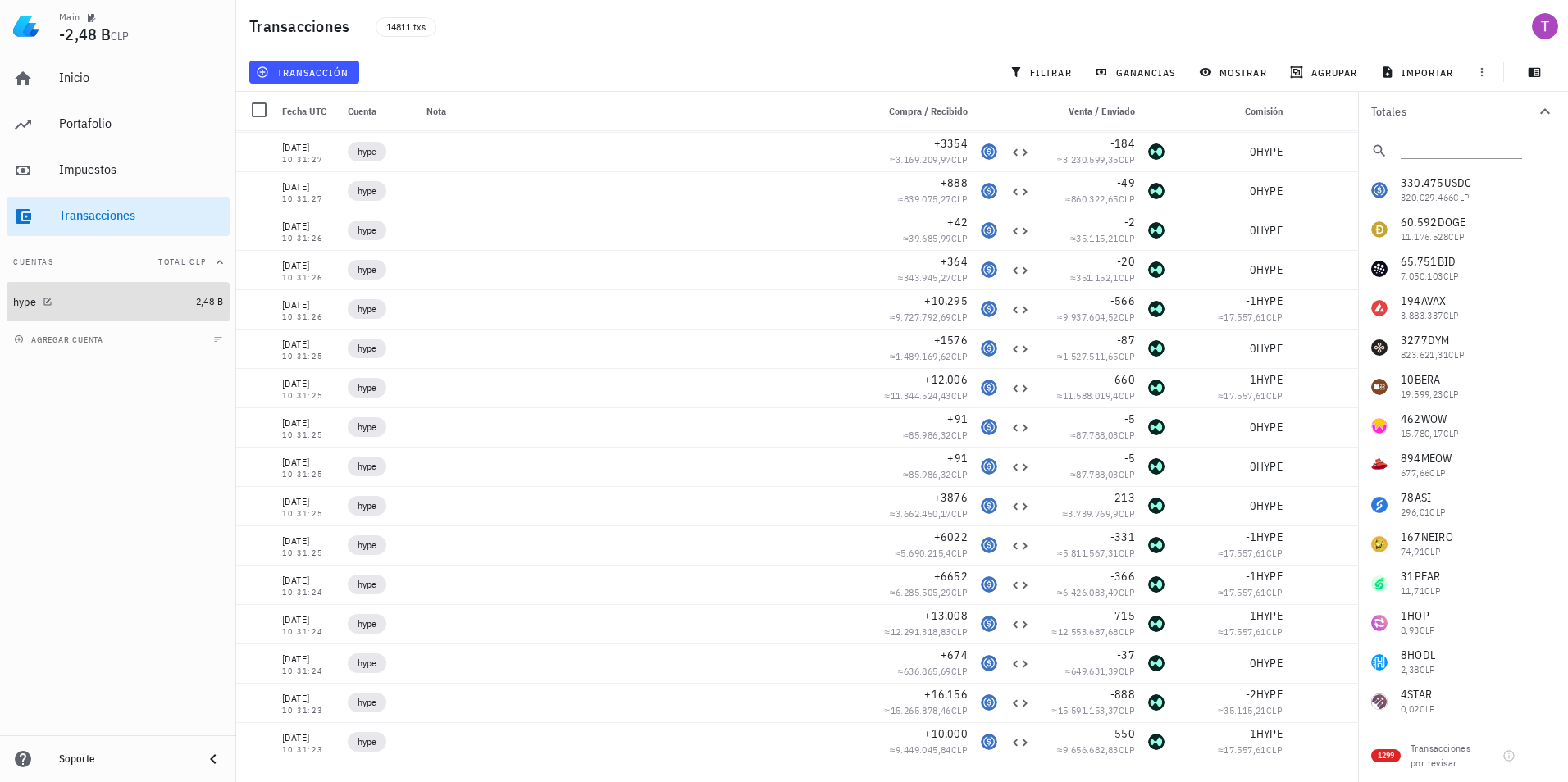 click on "hype" at bounding box center [99, 302] 